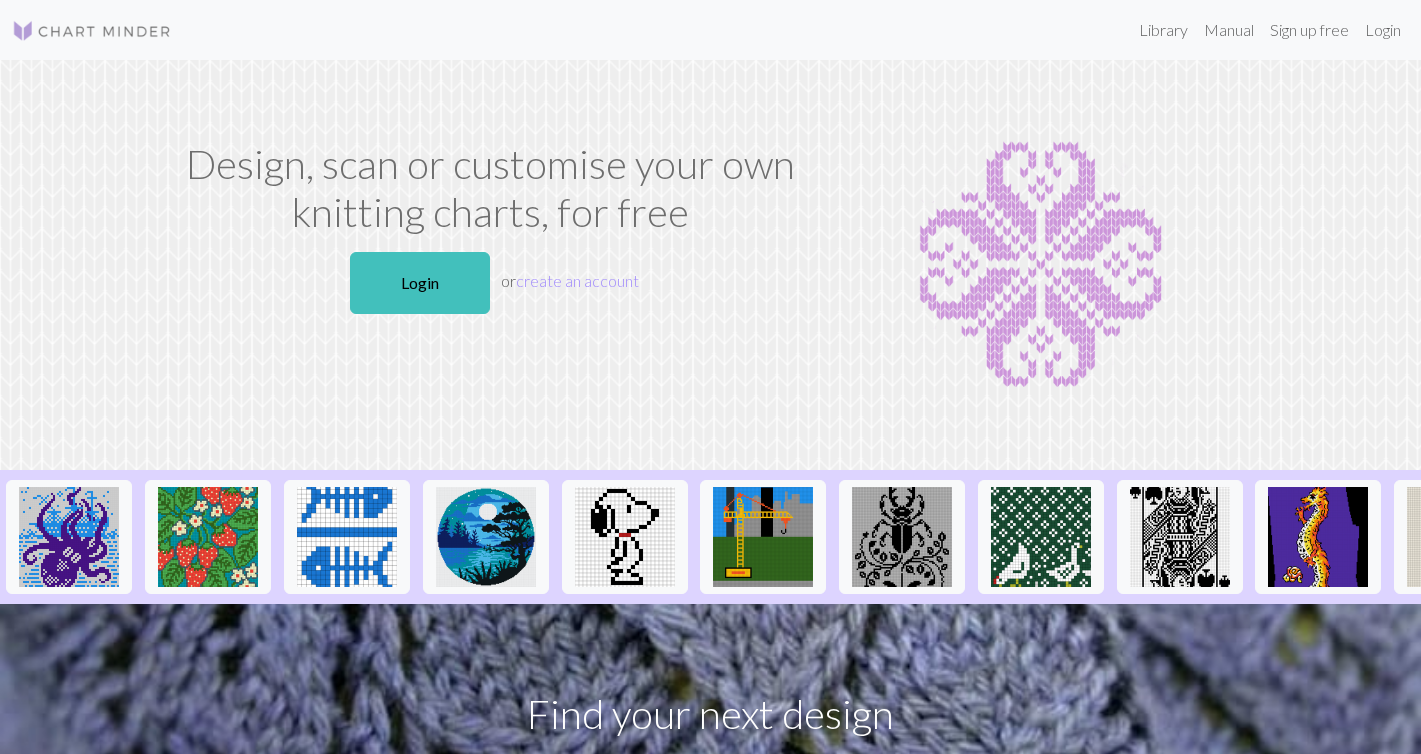 scroll, scrollTop: 0, scrollLeft: 0, axis: both 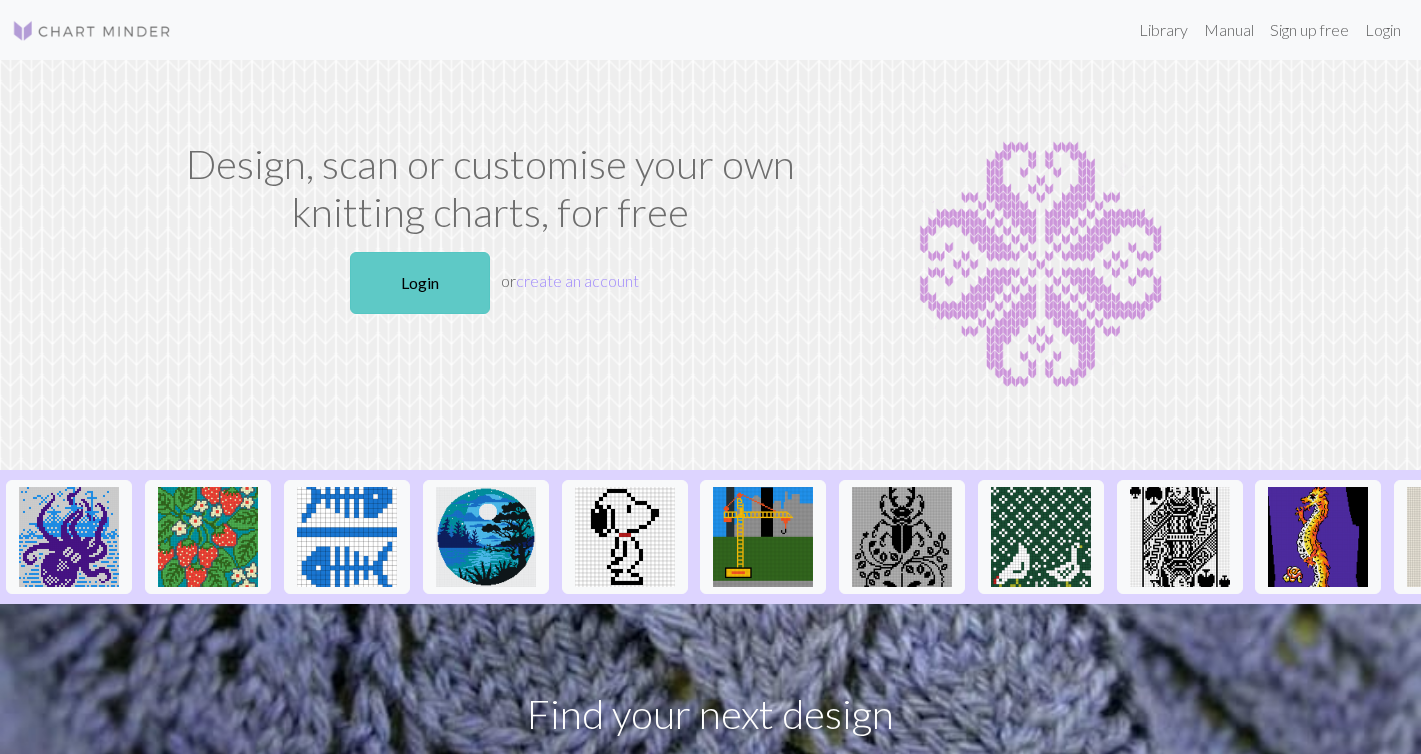 click on "Login" at bounding box center (420, 283) 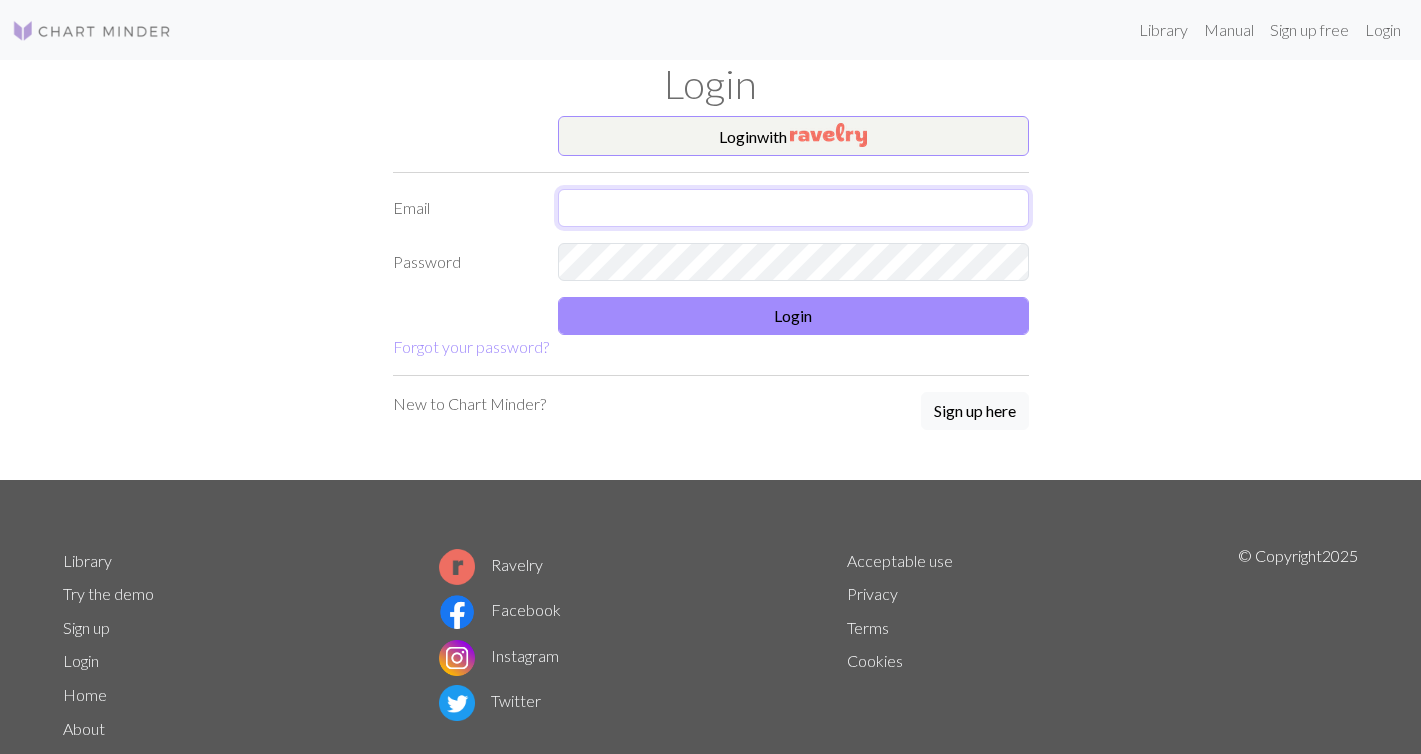 type on "[EMAIL]" 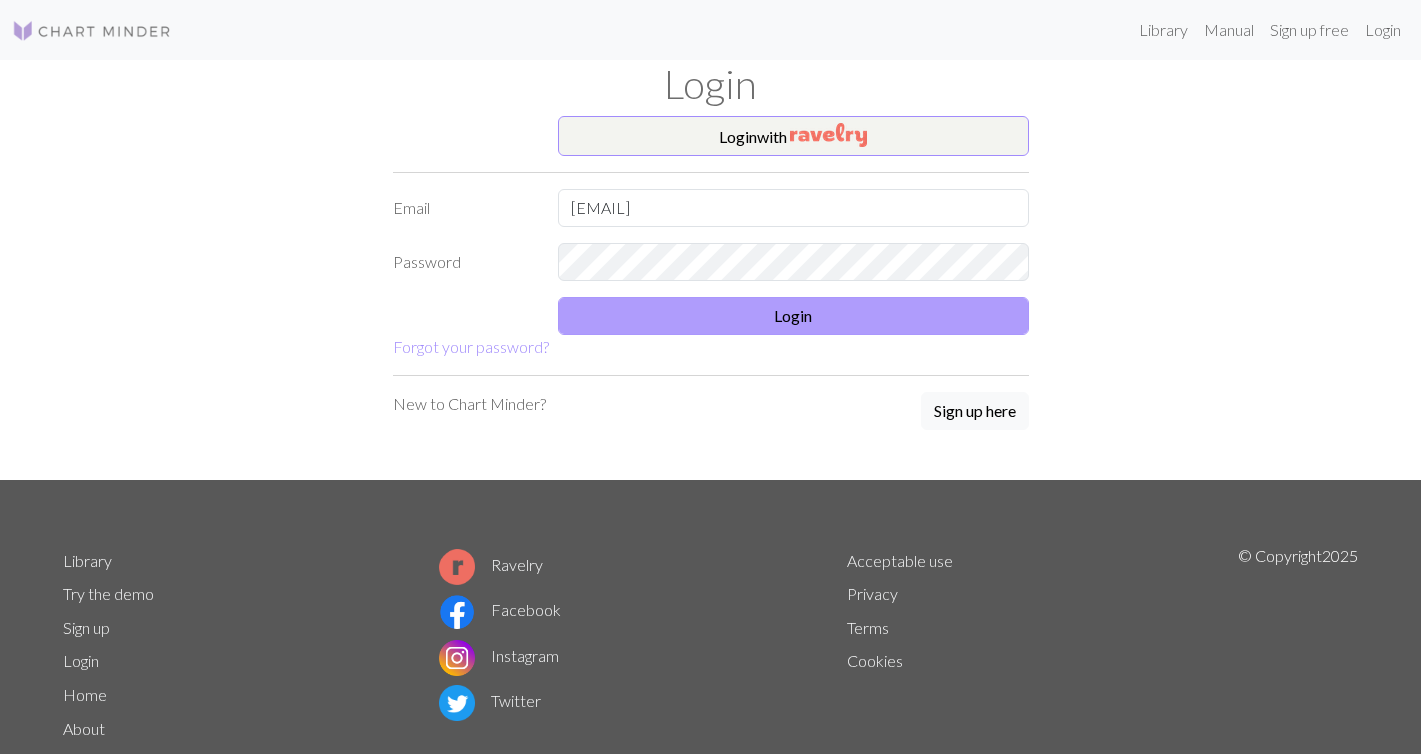 click on "Login" at bounding box center [793, 316] 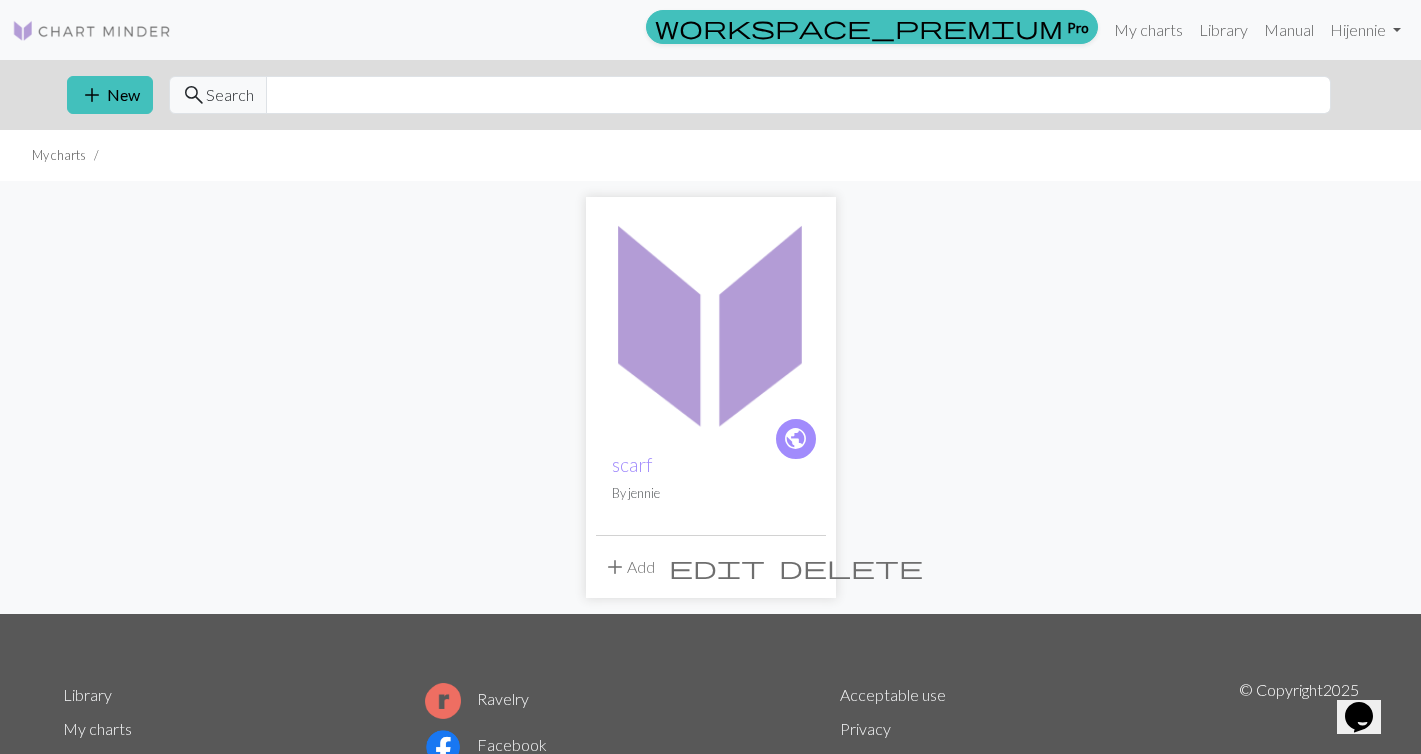 click on "delete" at bounding box center (851, 567) 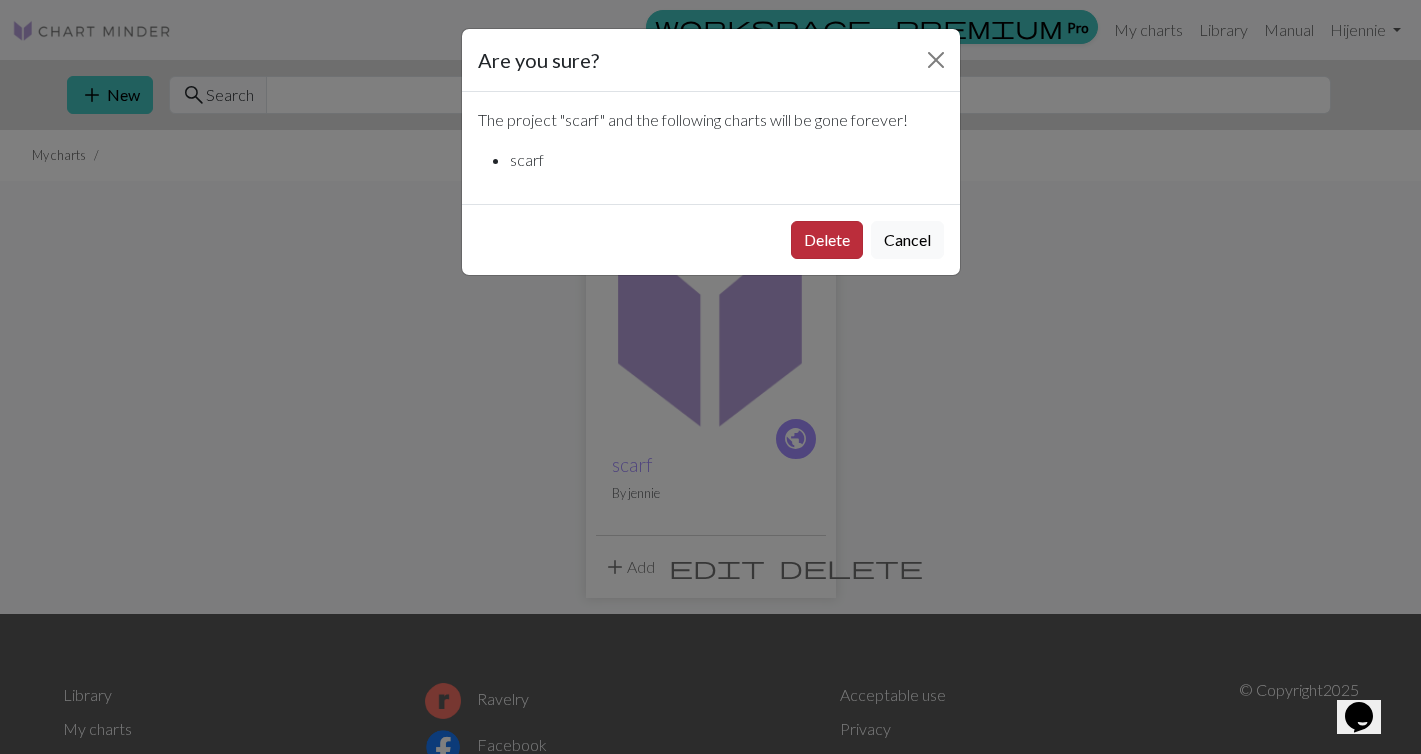 click on "Delete" at bounding box center (827, 240) 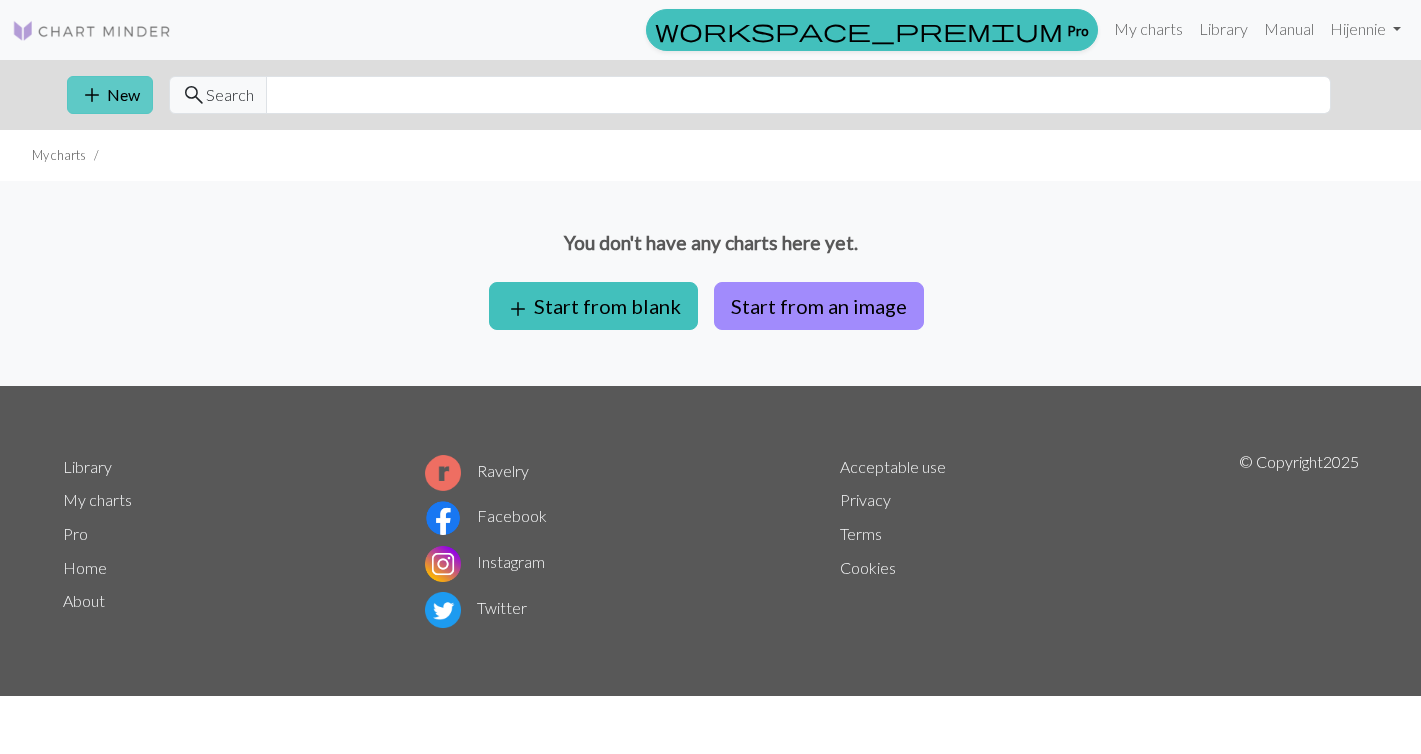 scroll, scrollTop: 0, scrollLeft: 0, axis: both 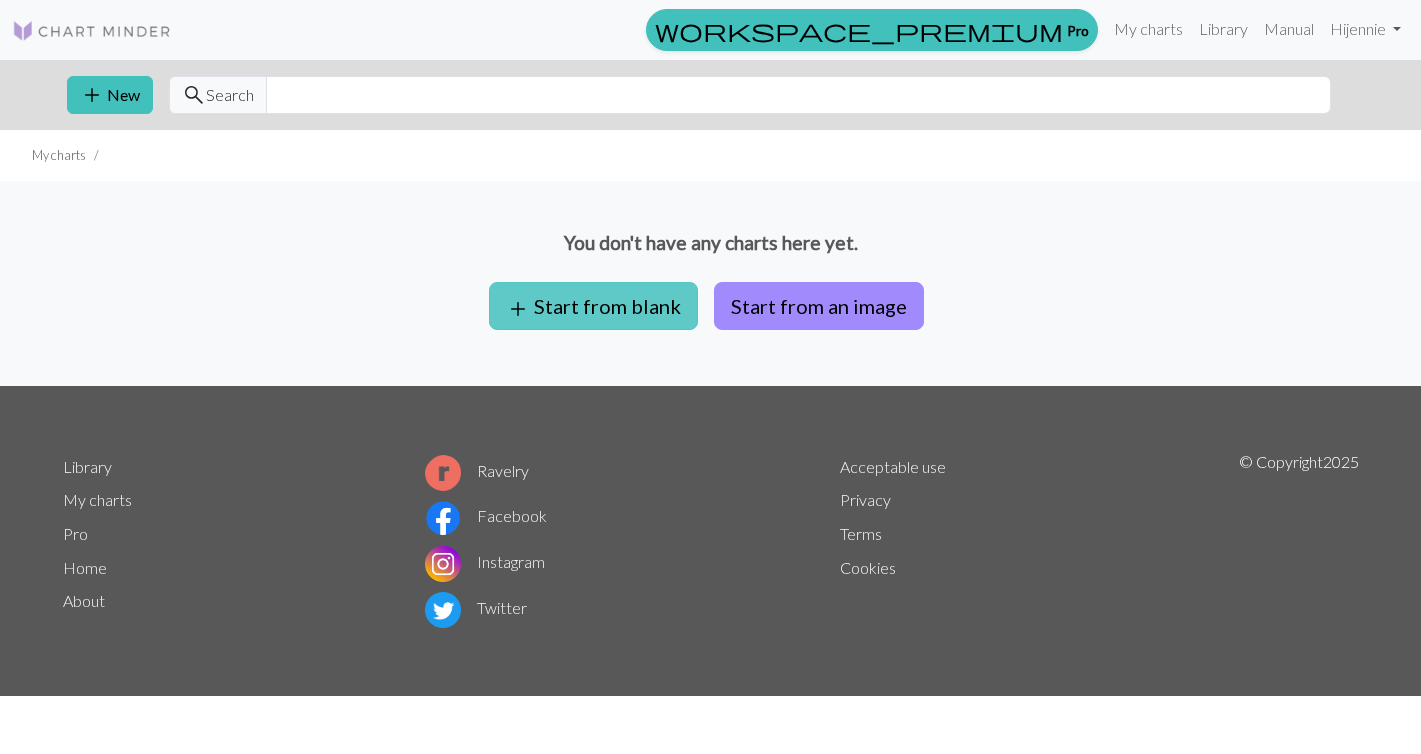 click on "add   Start from blank" at bounding box center (593, 306) 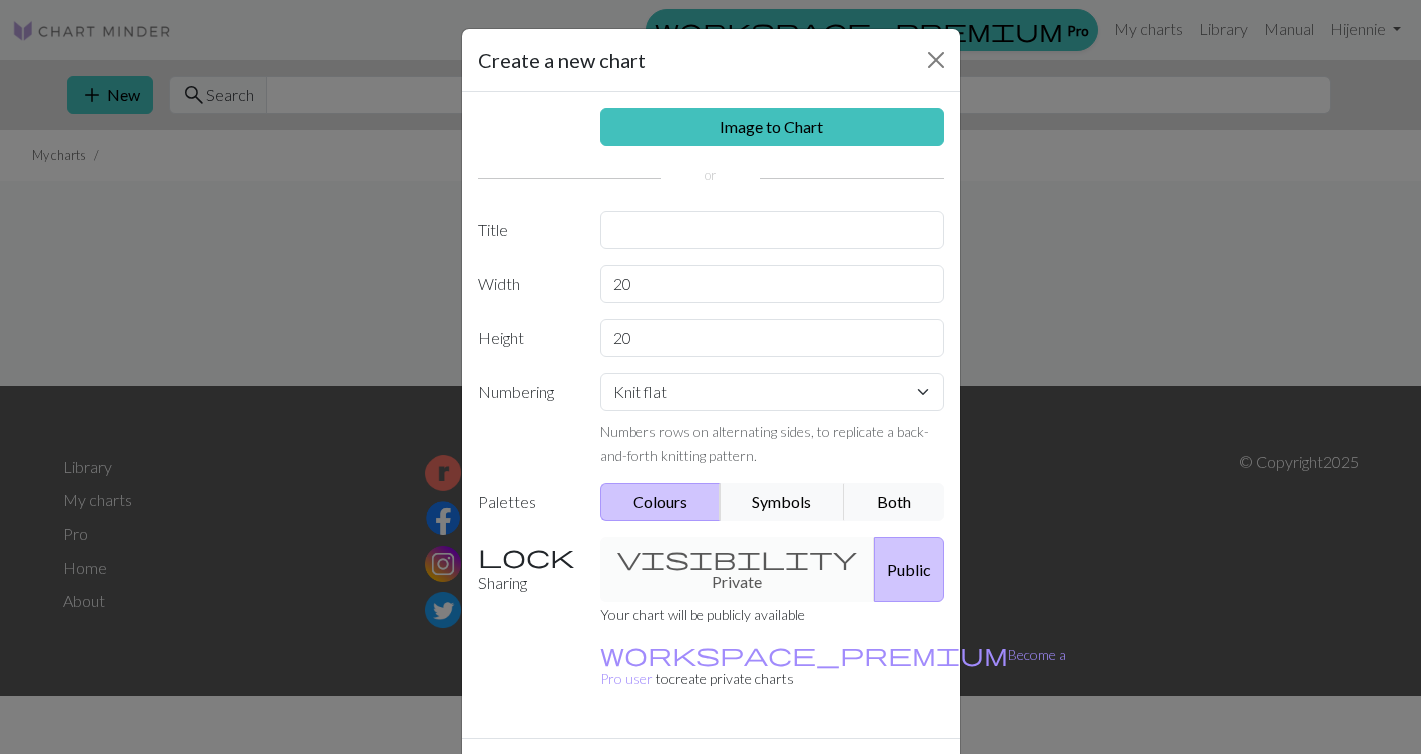 click on "Image to Chart Title Width 20 Height 20 Numbering Knit flat Knit in the round Lace knitting Cross stitch Numbers rows on alternating sides, to replicate a back-and-forth knitting pattern. Palettes Colours Symbols Both Sharing visibility  Private Public Your chart will be publicly available workspace_premium Become a Pro user   to  create private charts" at bounding box center (711, 415) 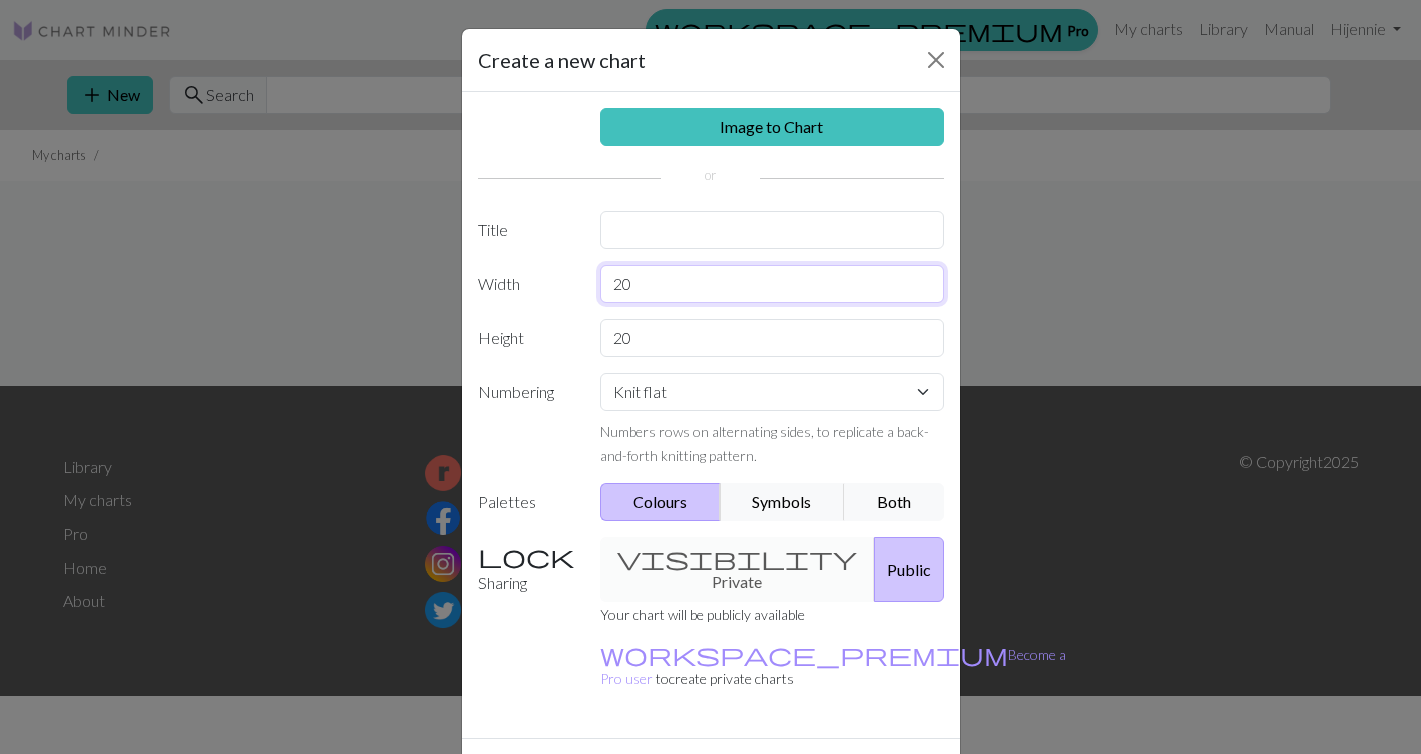 click on "20" at bounding box center [772, 284] 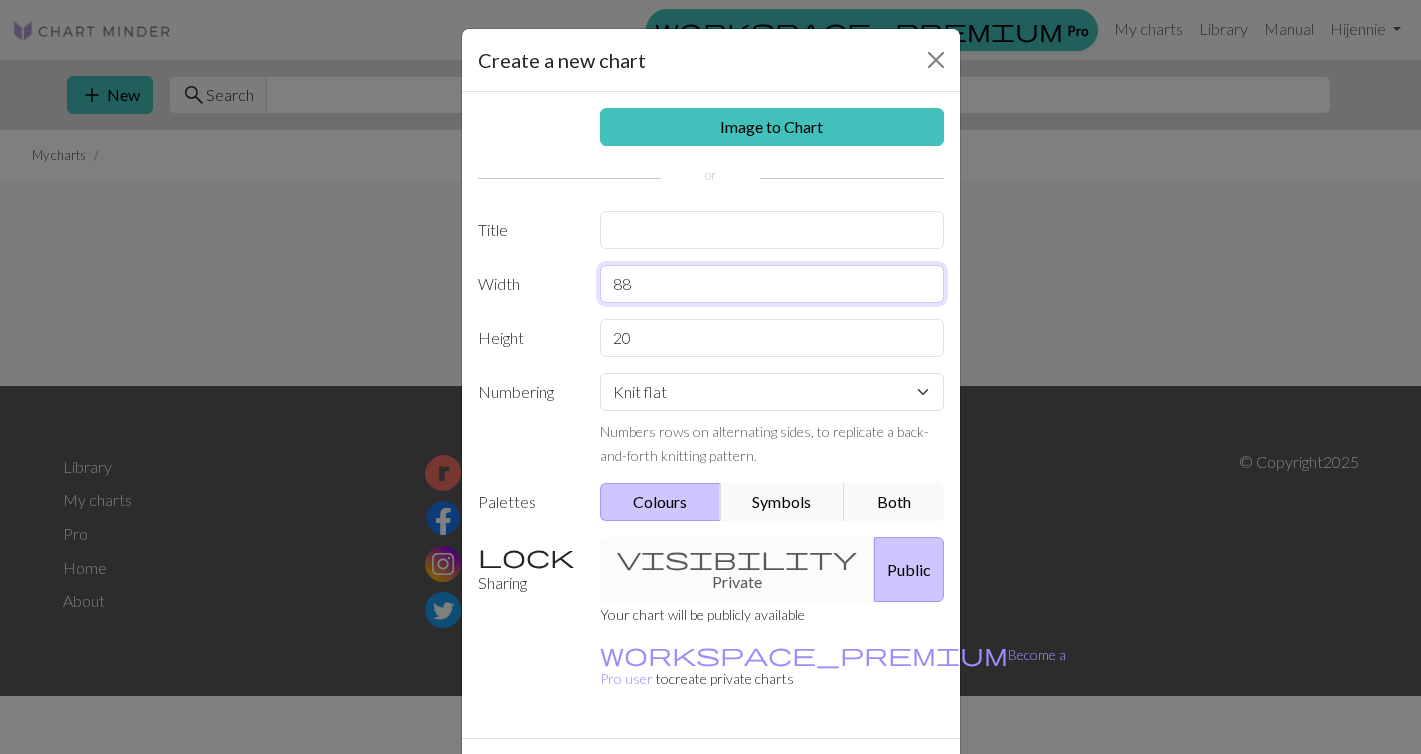 type on "88" 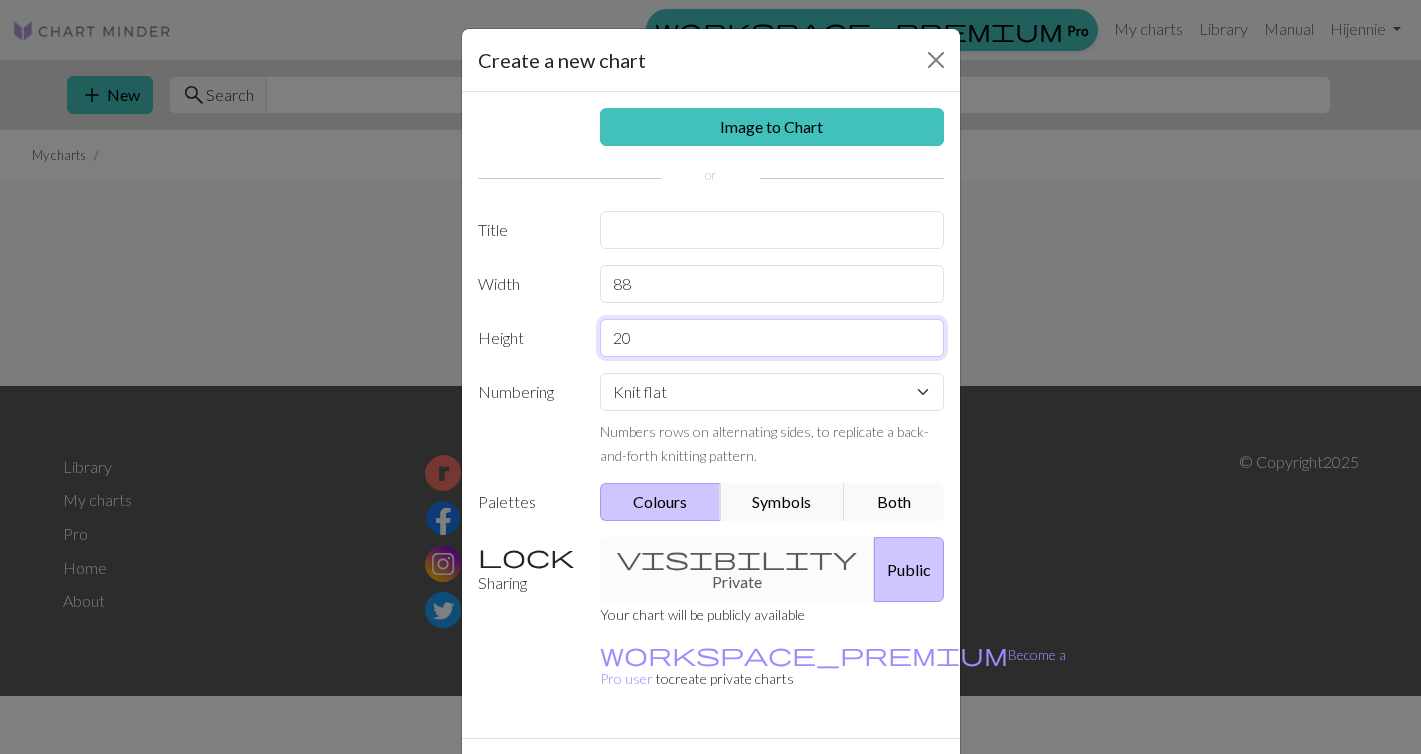 click on "20" at bounding box center (772, 338) 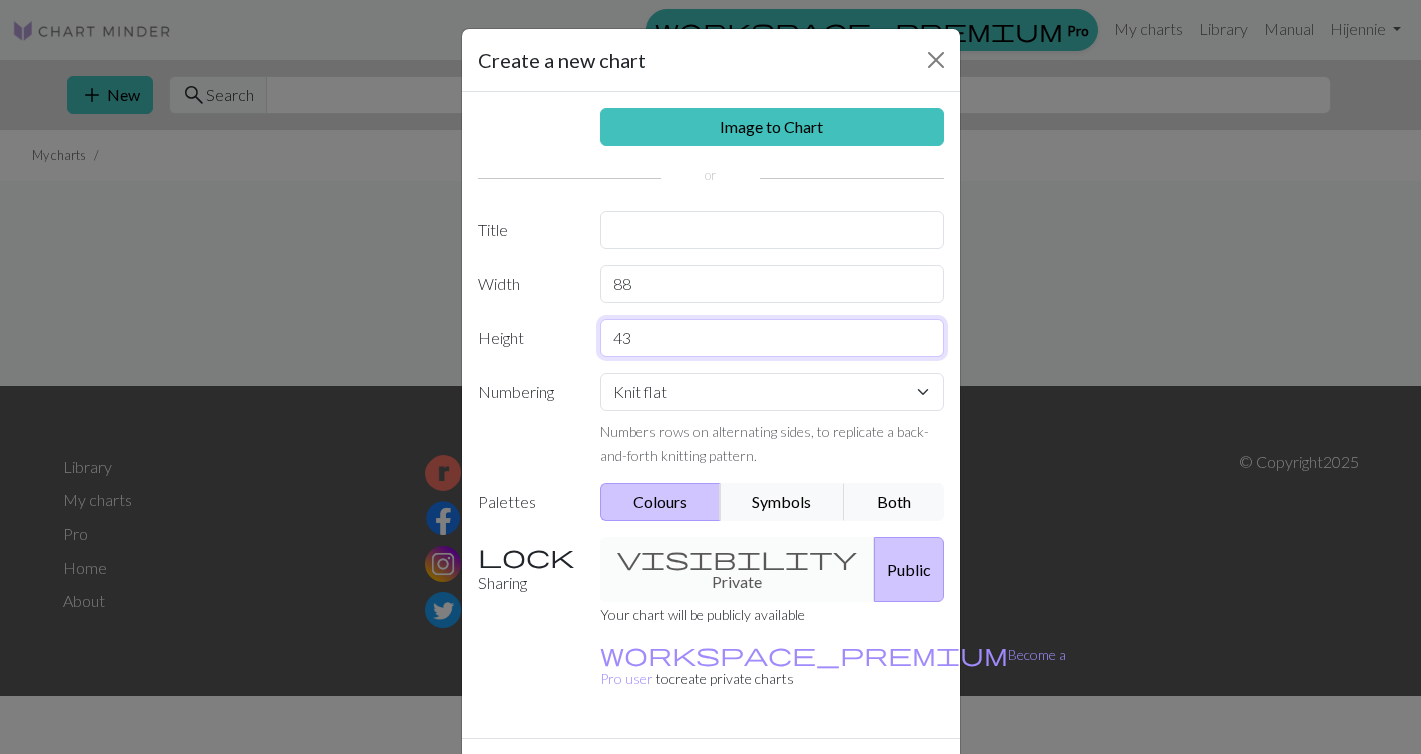 type on "43" 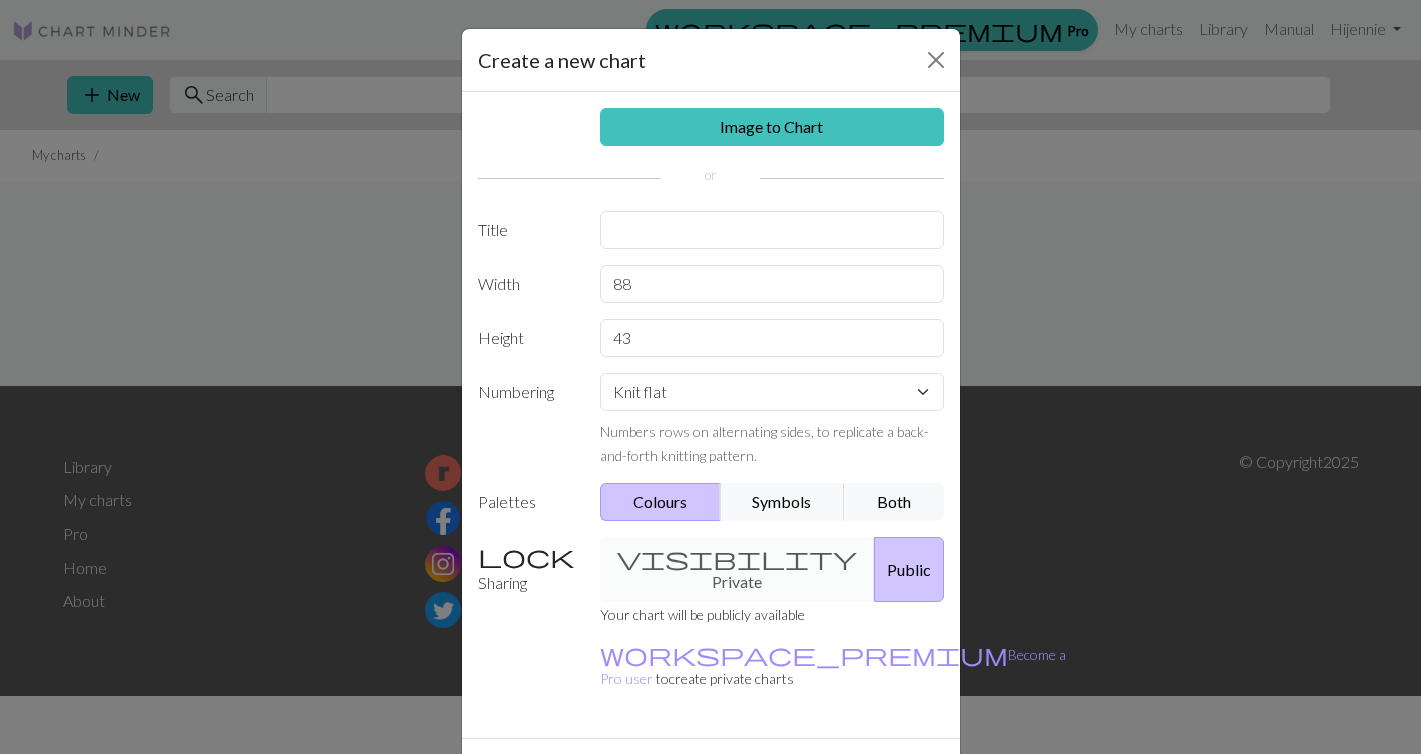 click on "Create" at bounding box center [826, 774] 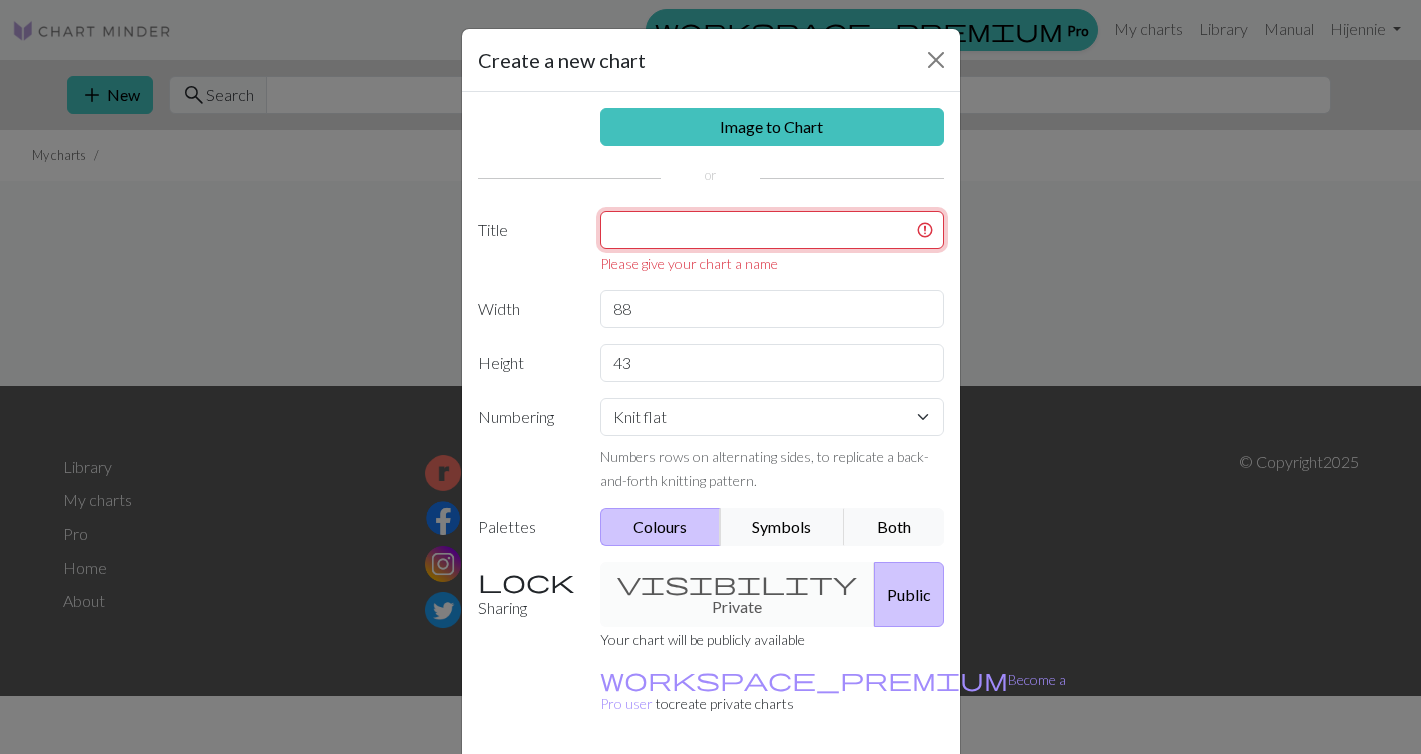 click at bounding box center (772, 230) 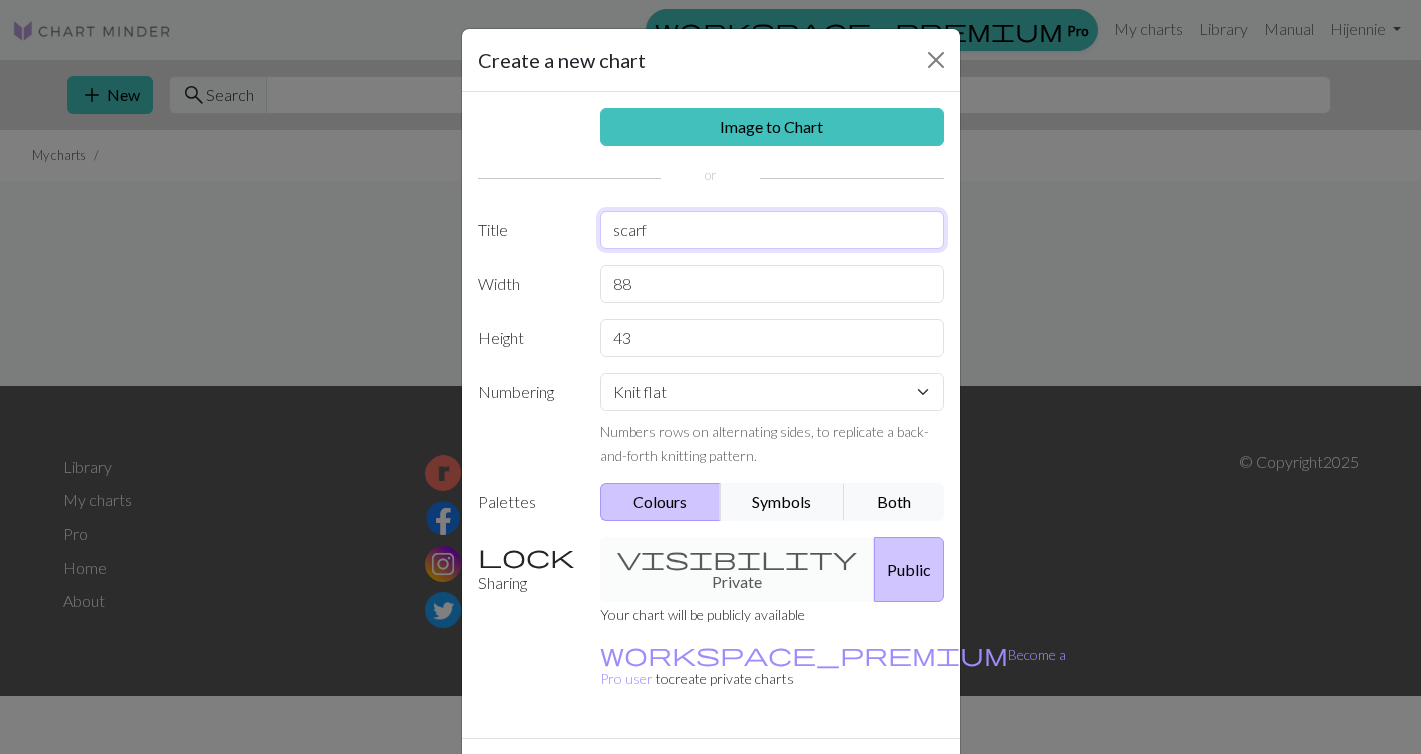 type on "scarf" 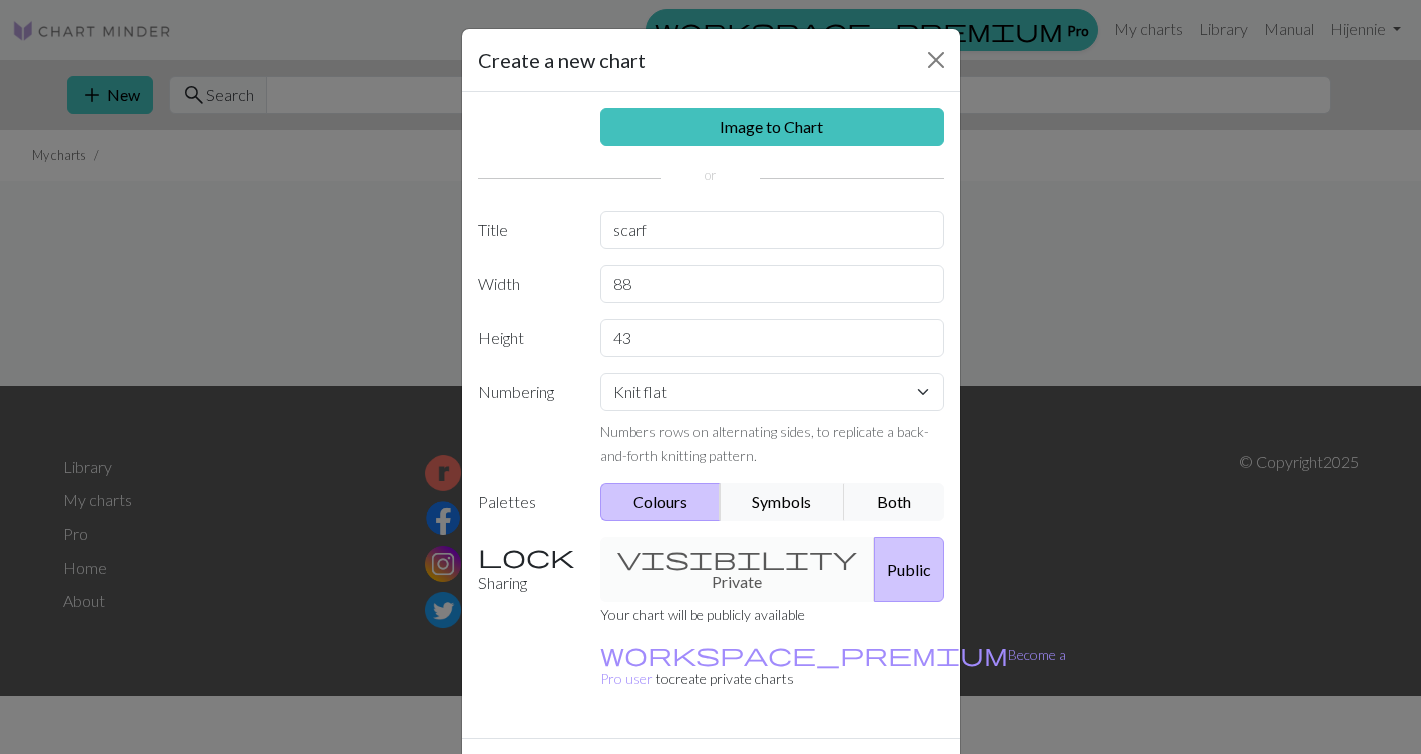 click on "Create" at bounding box center (826, 774) 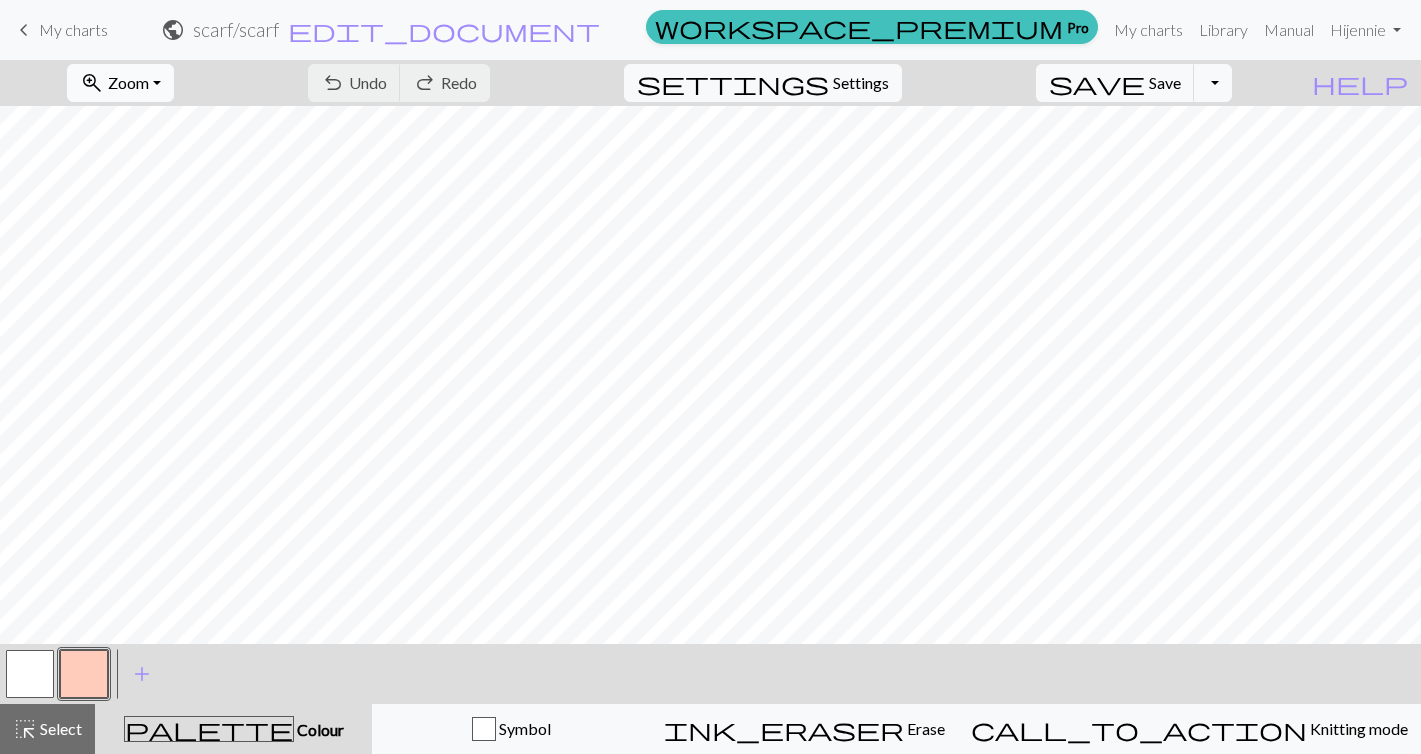 click on "zoom_in Zoom Zoom" at bounding box center (120, 83) 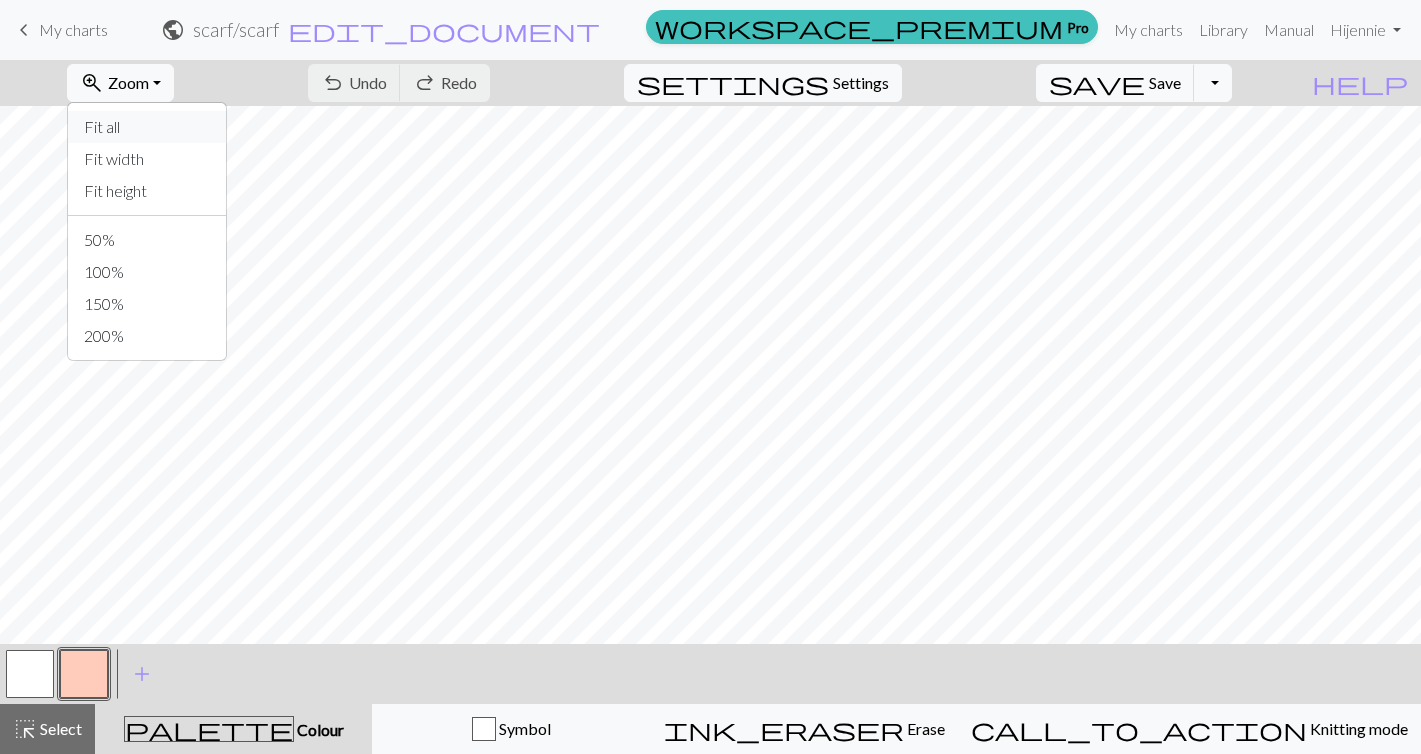 click on "Fit all" at bounding box center (147, 127) 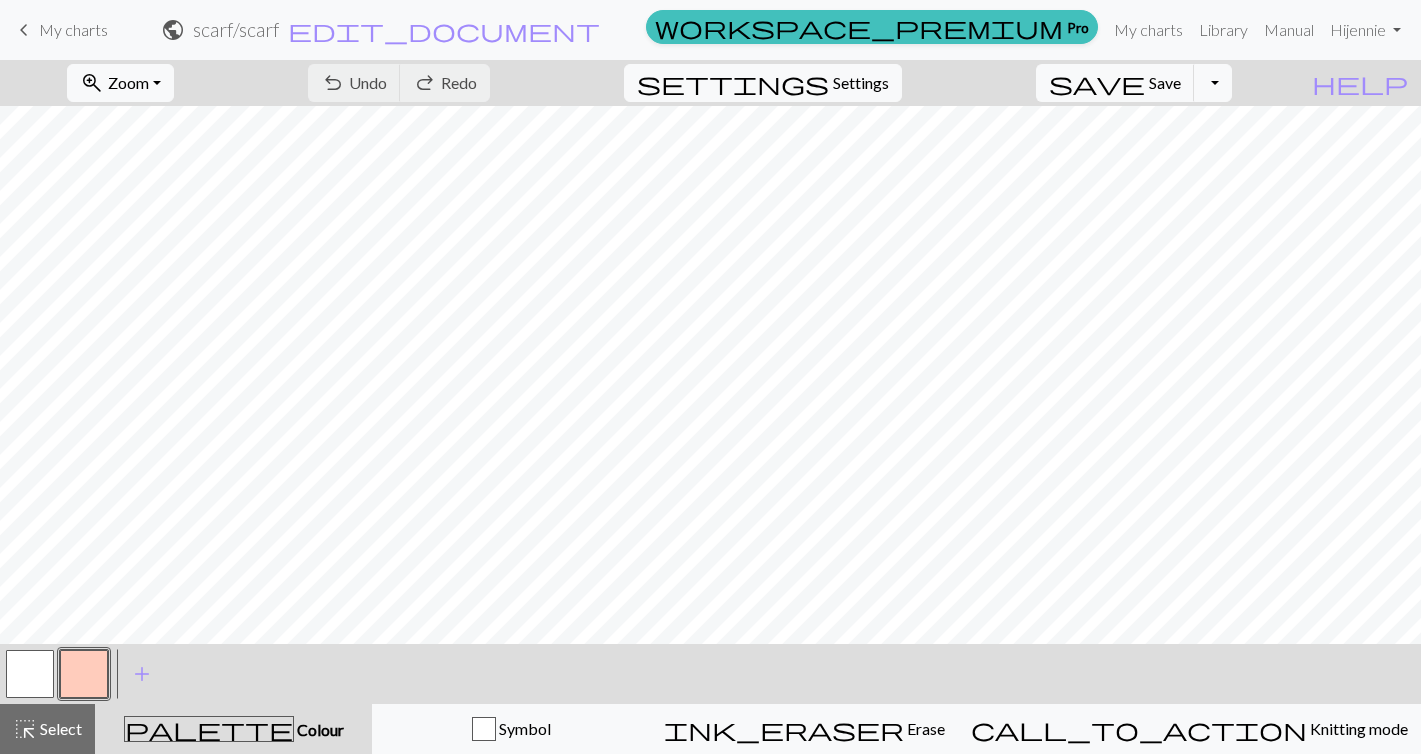click at bounding box center [84, 674] 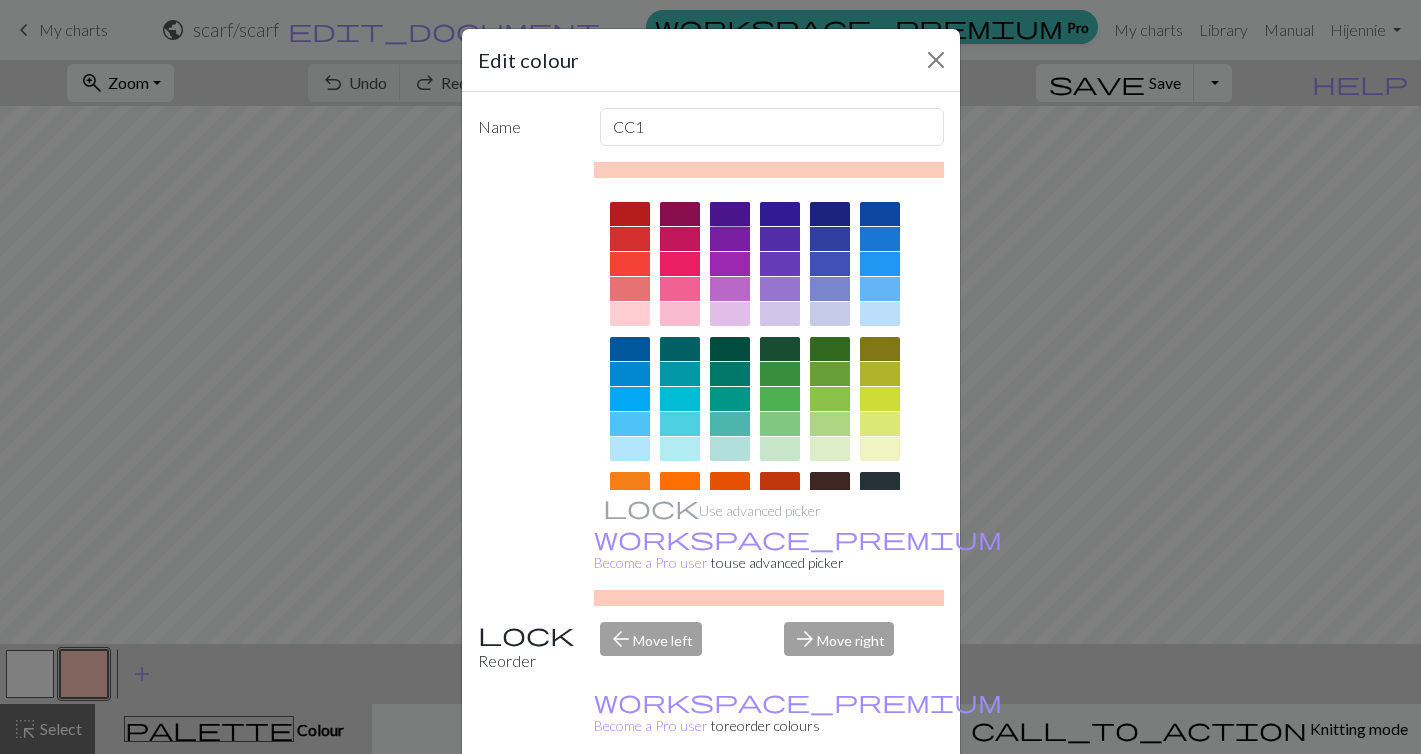 click at bounding box center (730, 214) 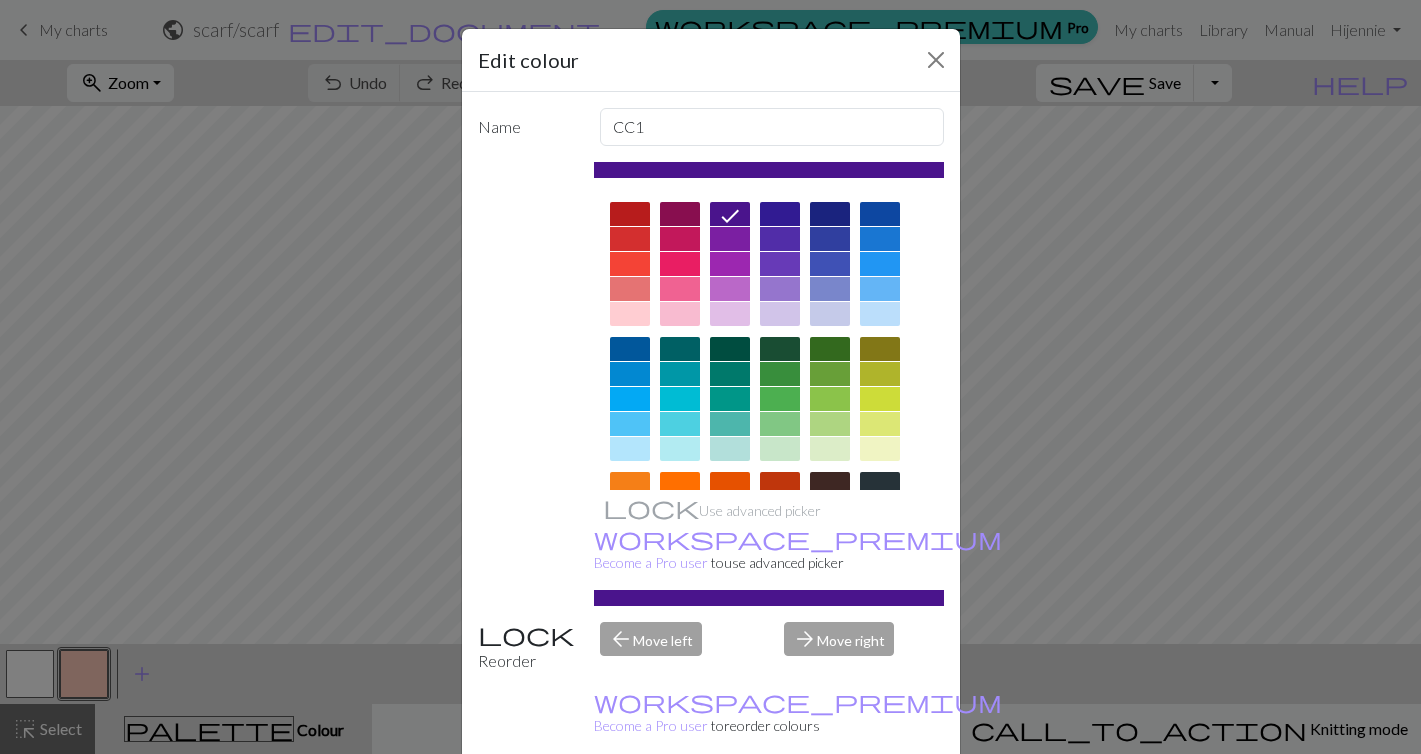 click on "Done" at bounding box center (831, 805) 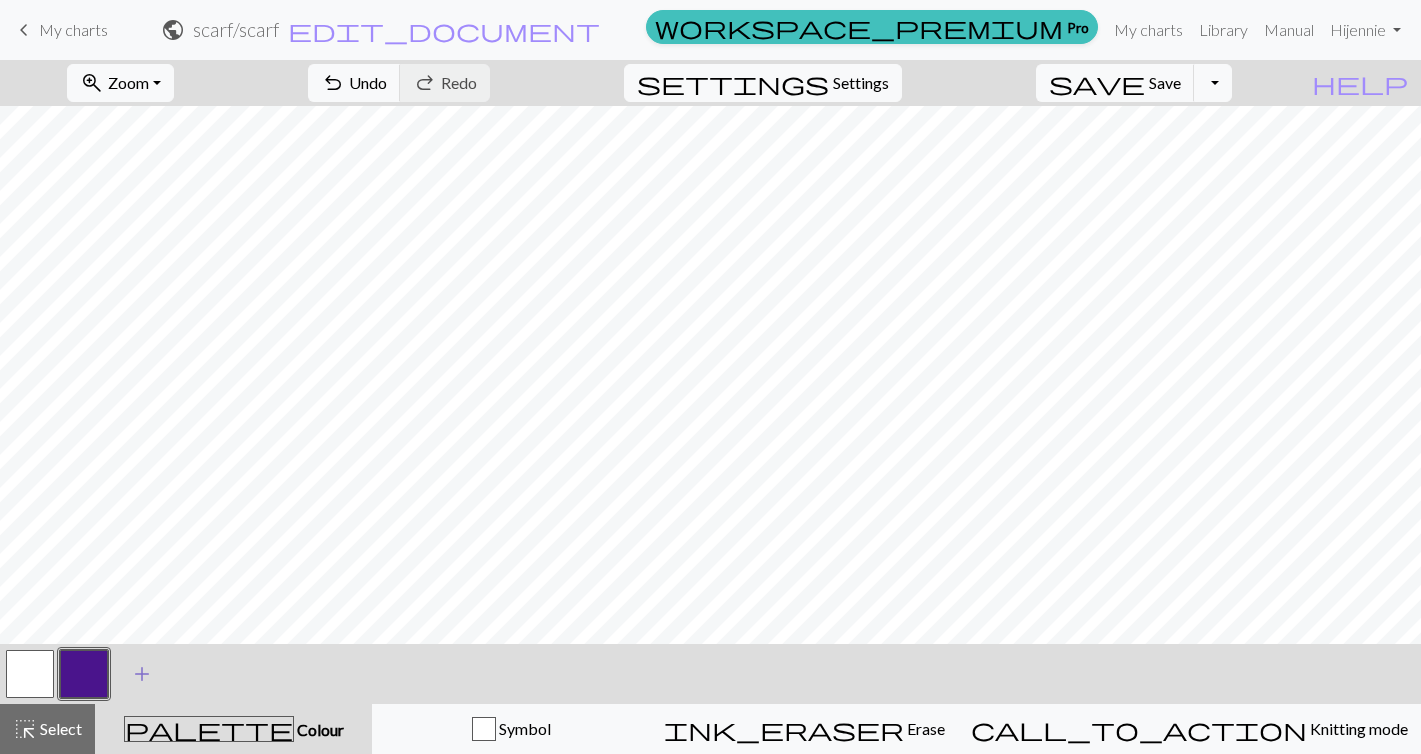click on "add" at bounding box center [142, 674] 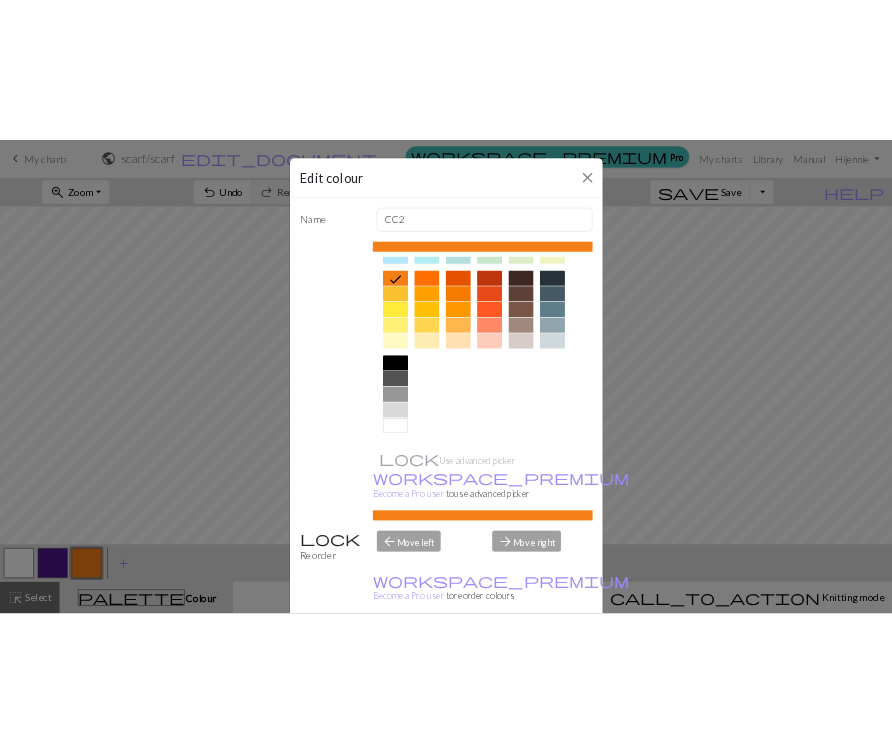scroll, scrollTop: 264, scrollLeft: 0, axis: vertical 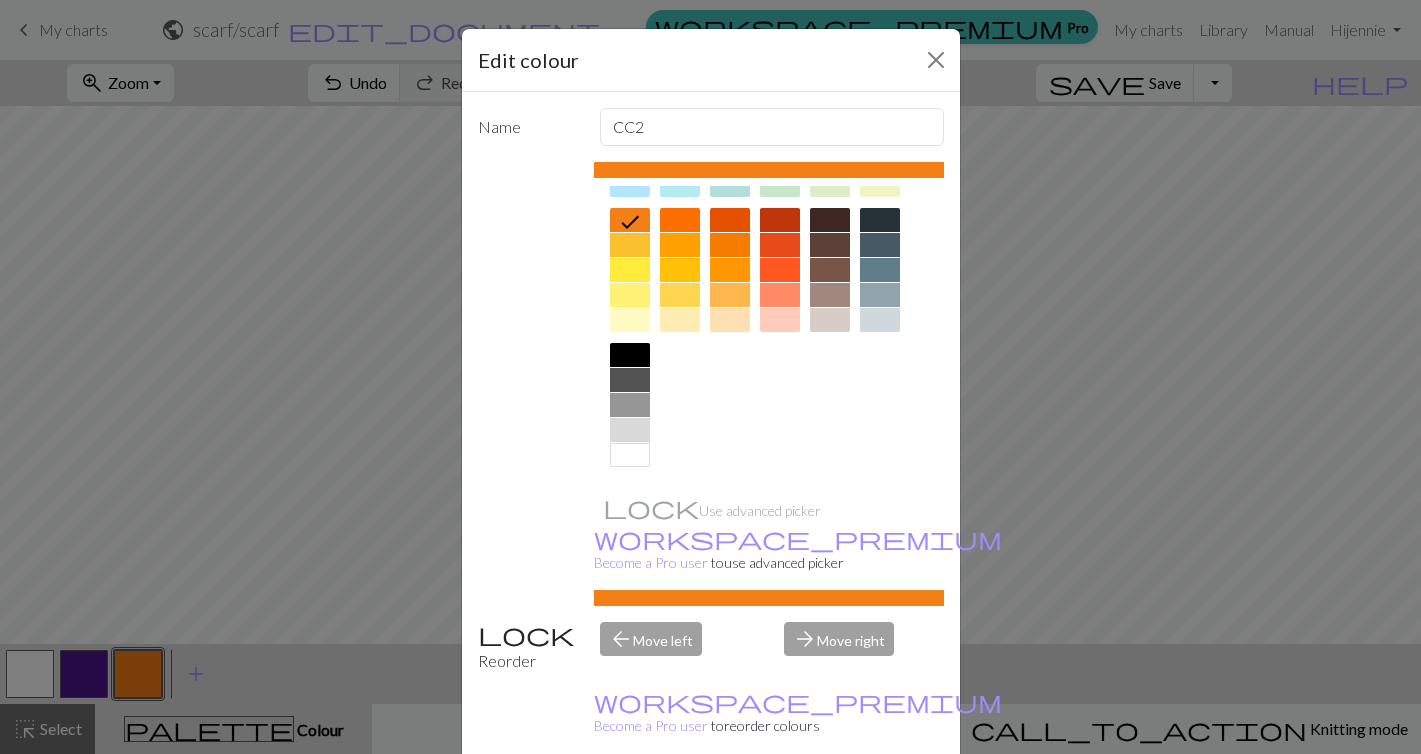 click at bounding box center (630, 355) 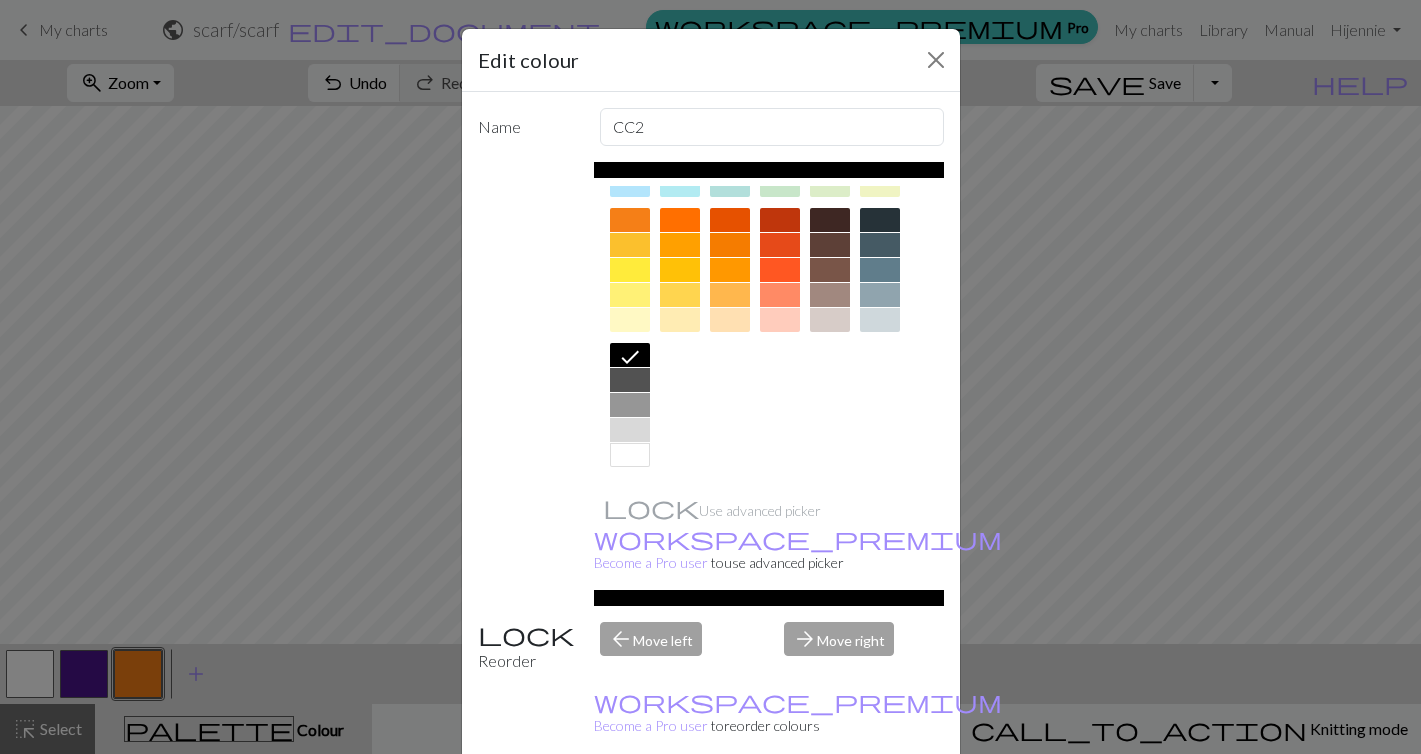 click on "Done" at bounding box center [831, 805] 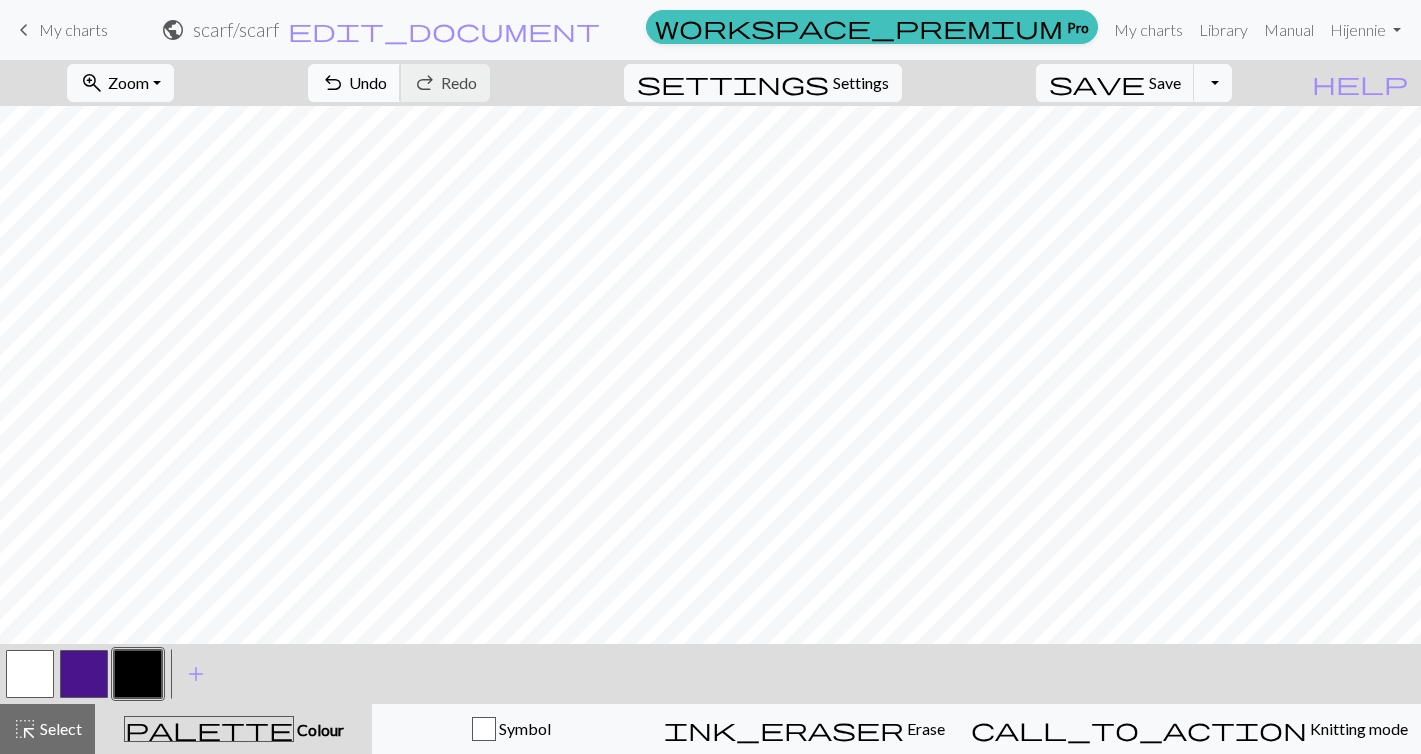 click on "Undo" at bounding box center [368, 82] 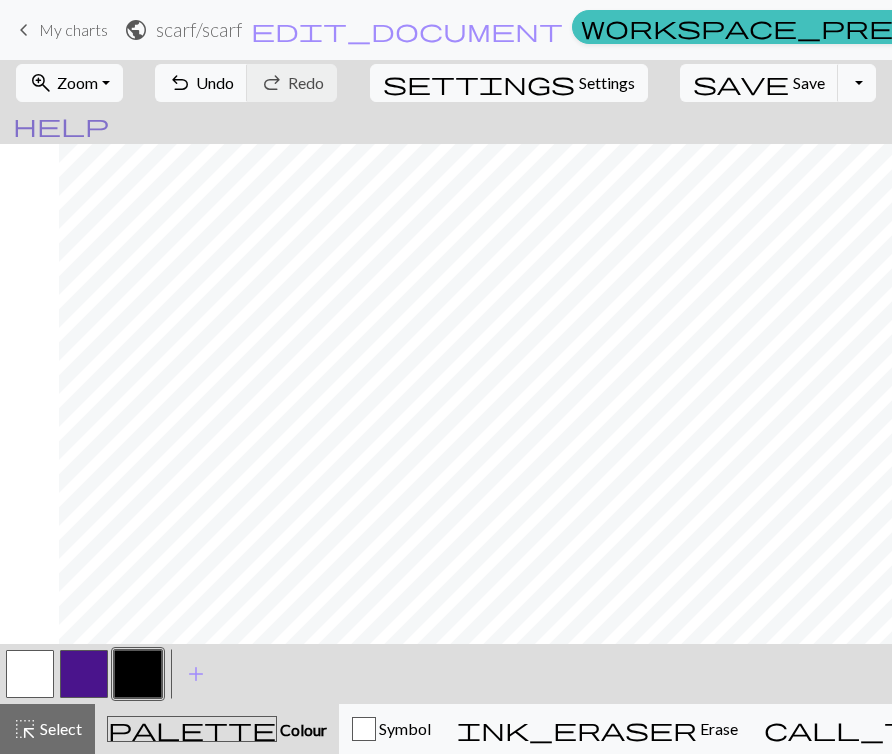 scroll, scrollTop: 0, scrollLeft: 284, axis: horizontal 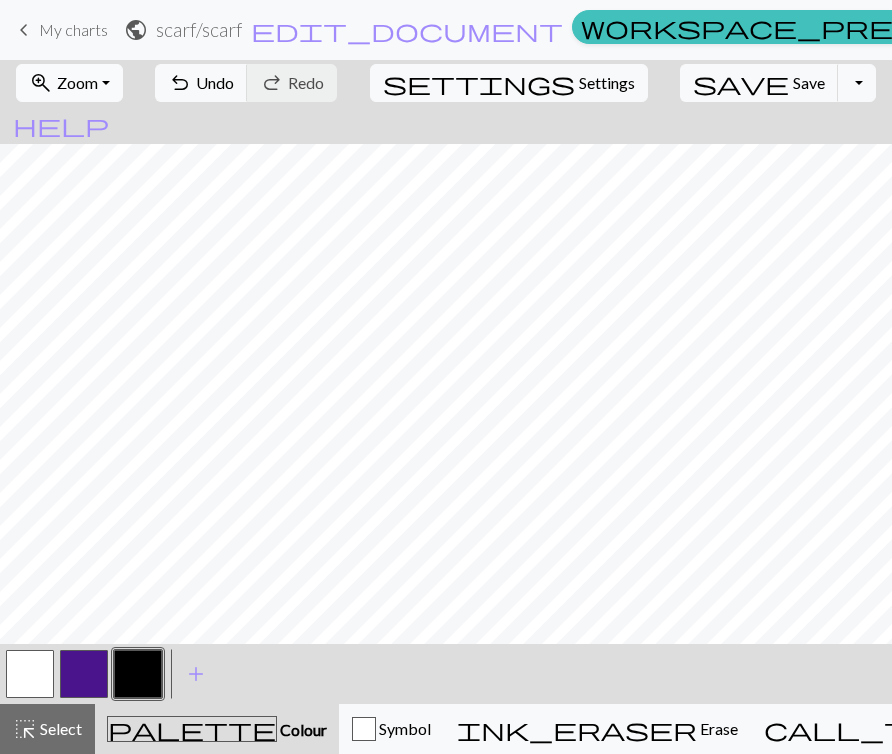 click on "Zoom" at bounding box center [77, 82] 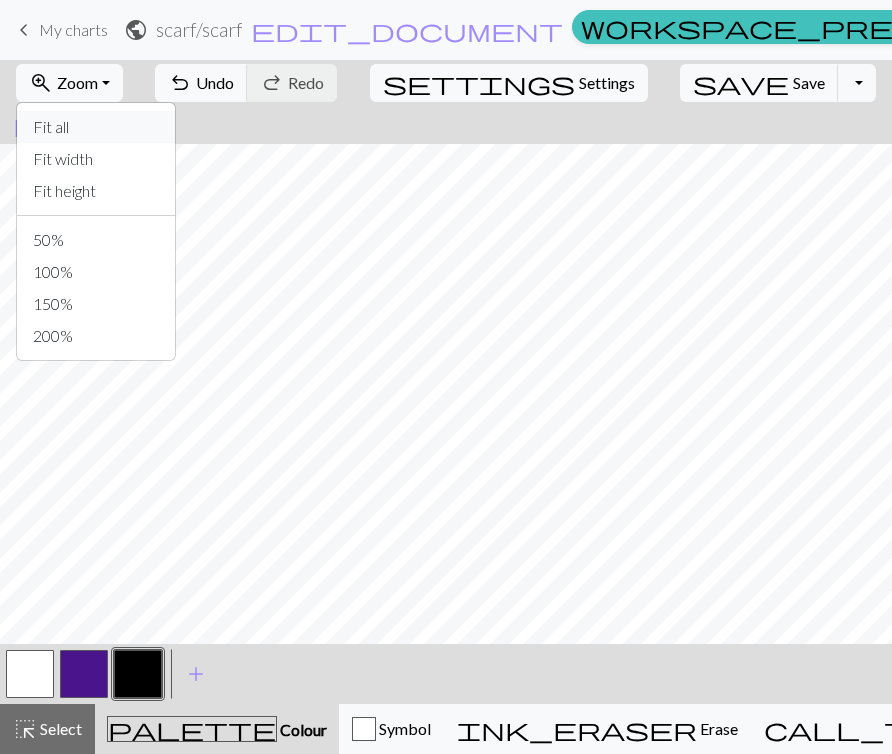 click on "Fit all" at bounding box center [96, 127] 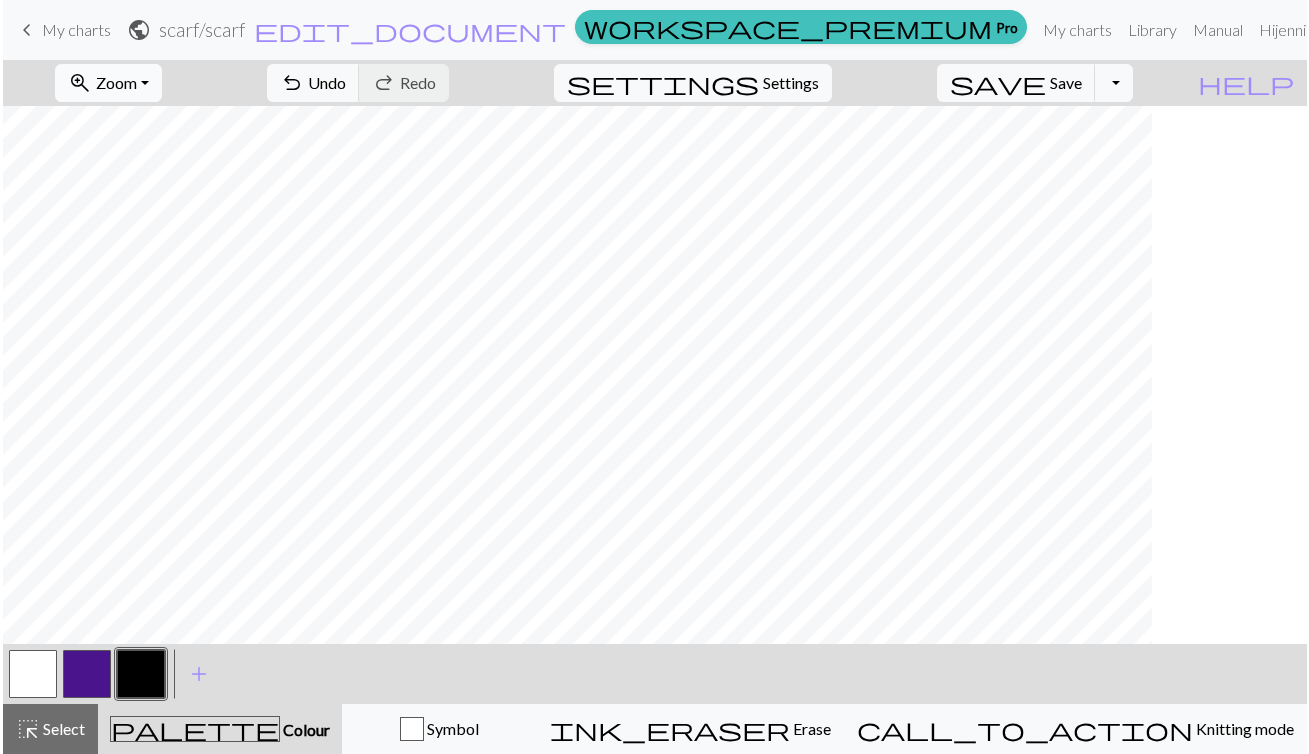 scroll, scrollTop: 0, scrollLeft: 0, axis: both 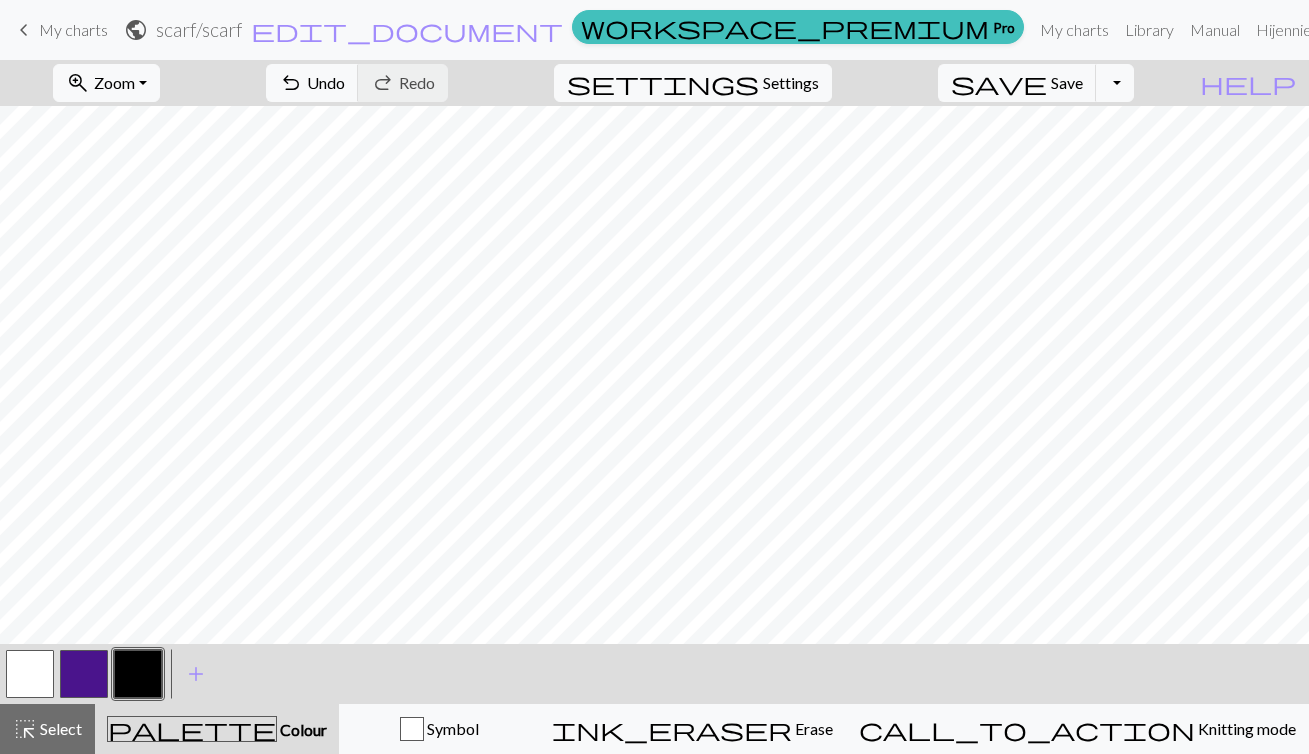 click at bounding box center (84, 674) 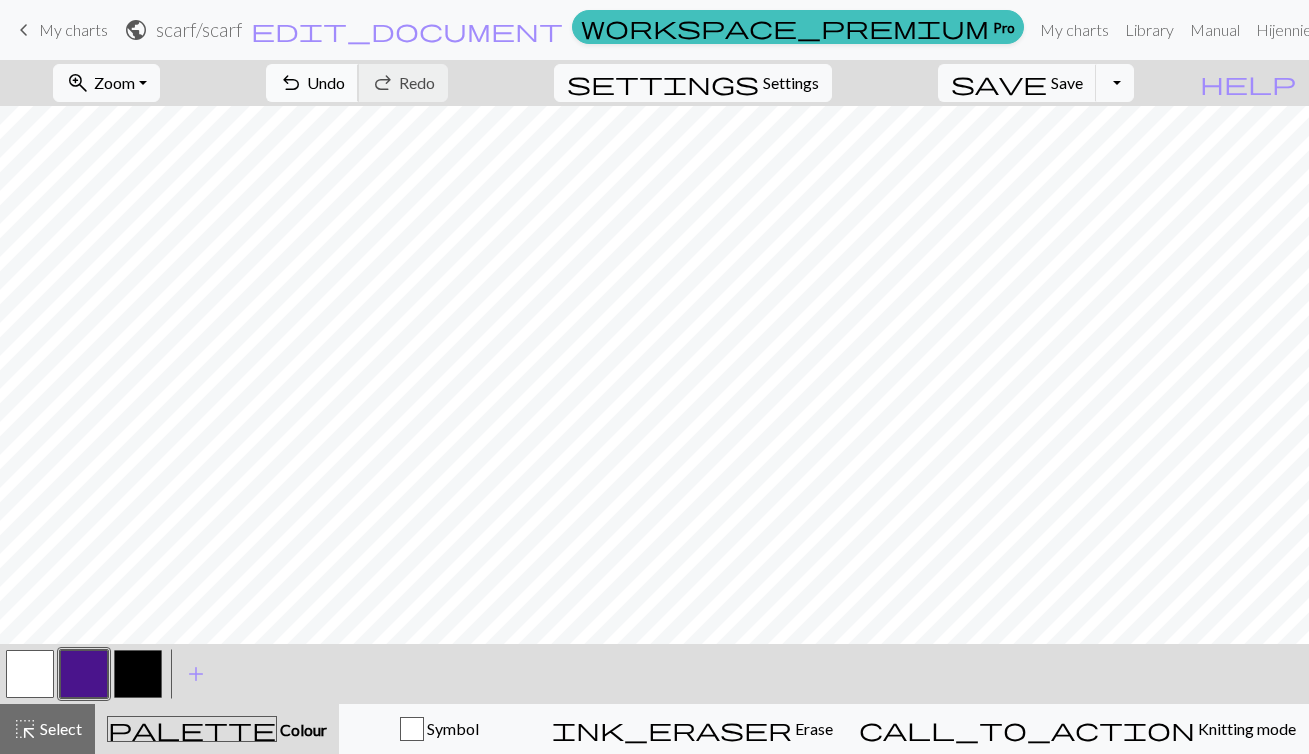 click on "undo" at bounding box center (291, 83) 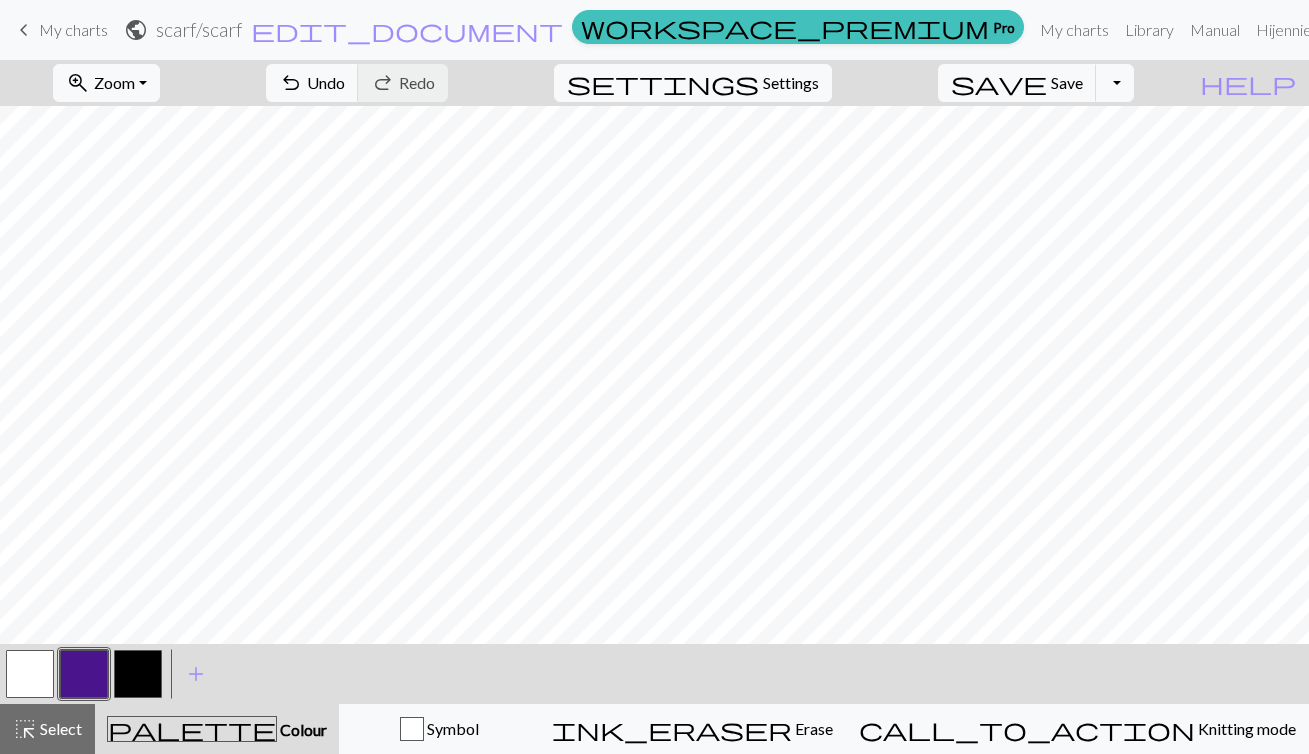 click on "My charts" at bounding box center [73, 29] 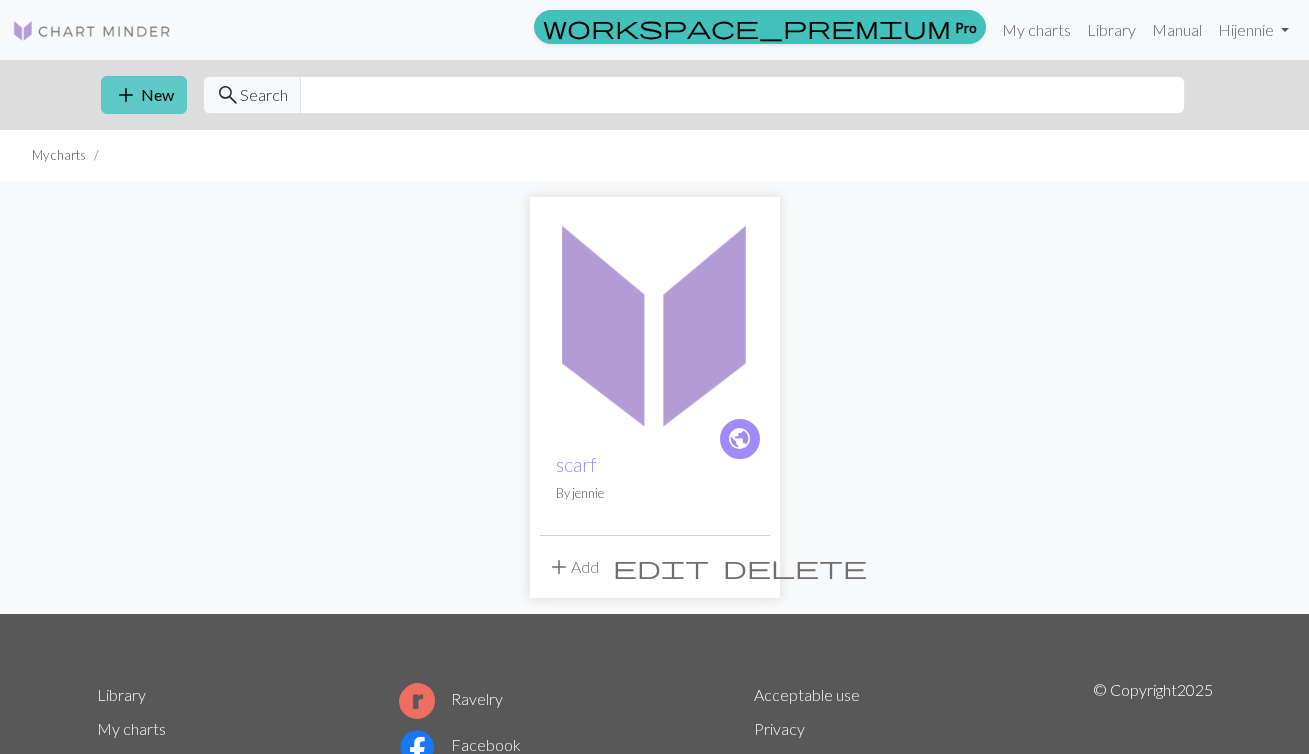 click on "add   New" at bounding box center (144, 95) 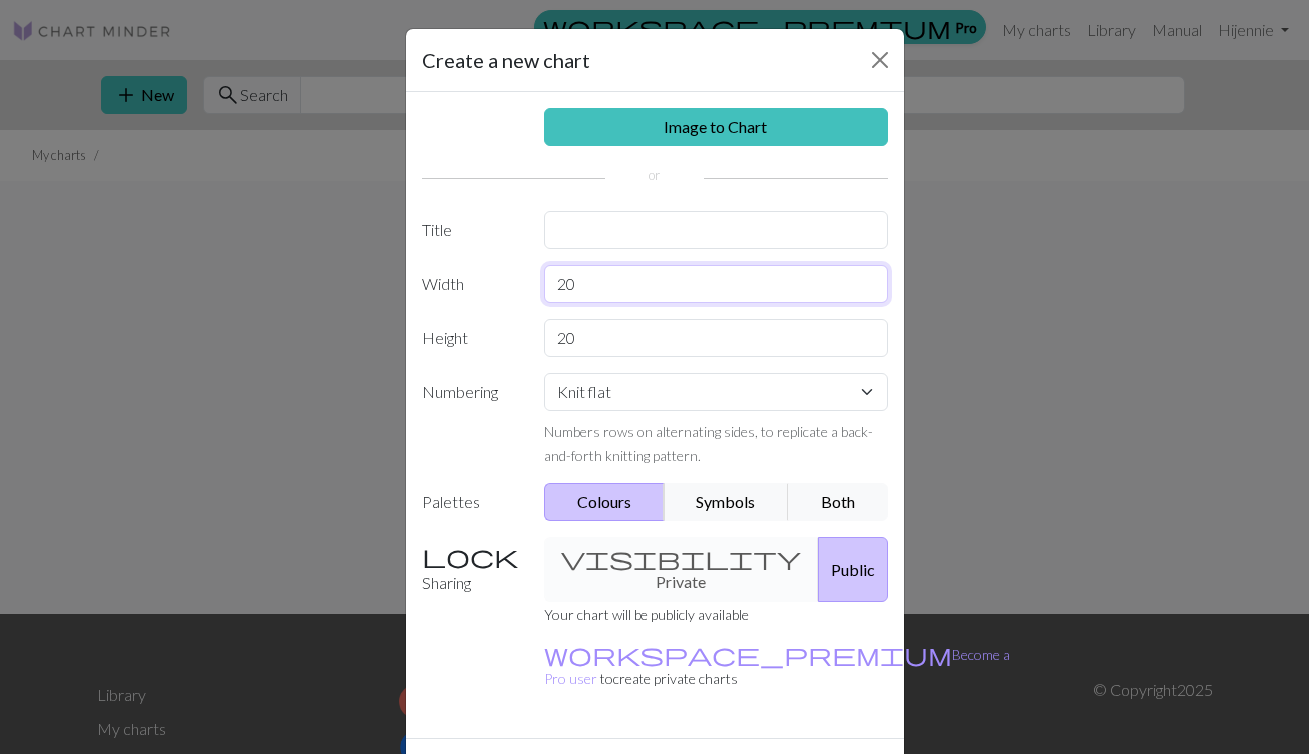 click on "20" at bounding box center (716, 284) 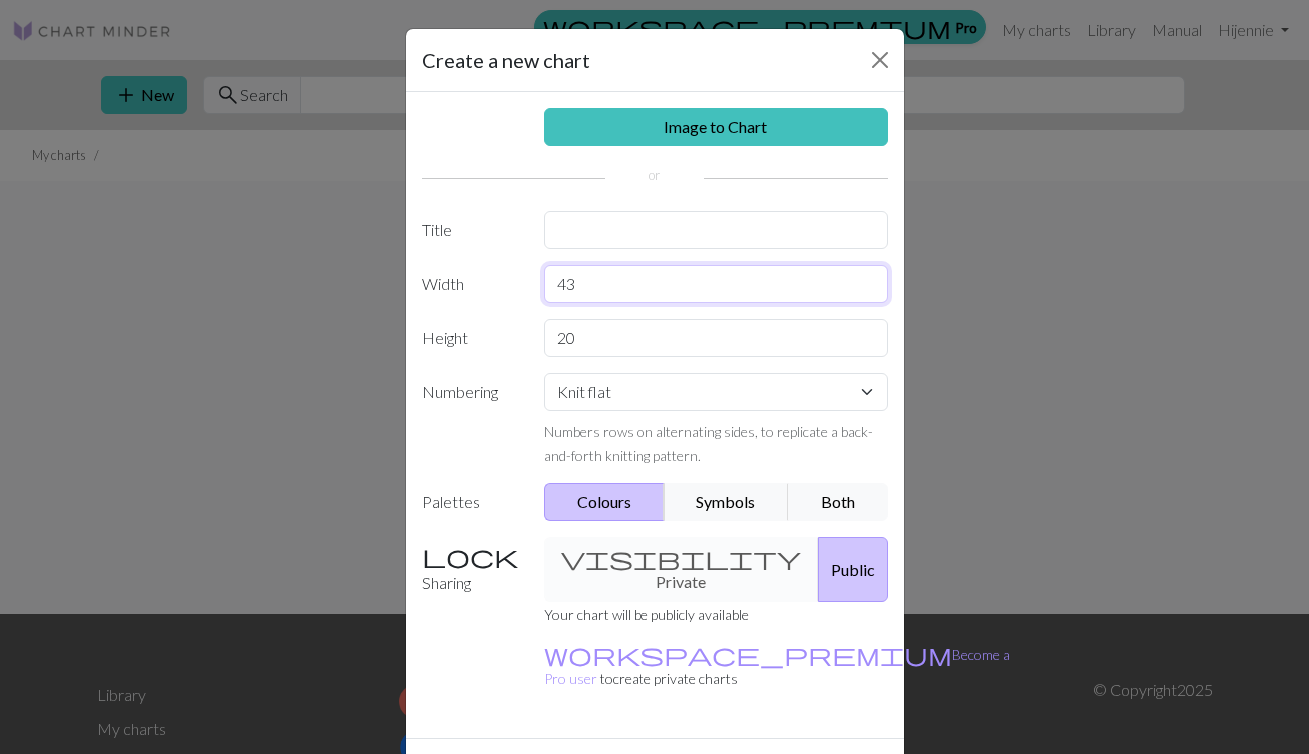 type on "43" 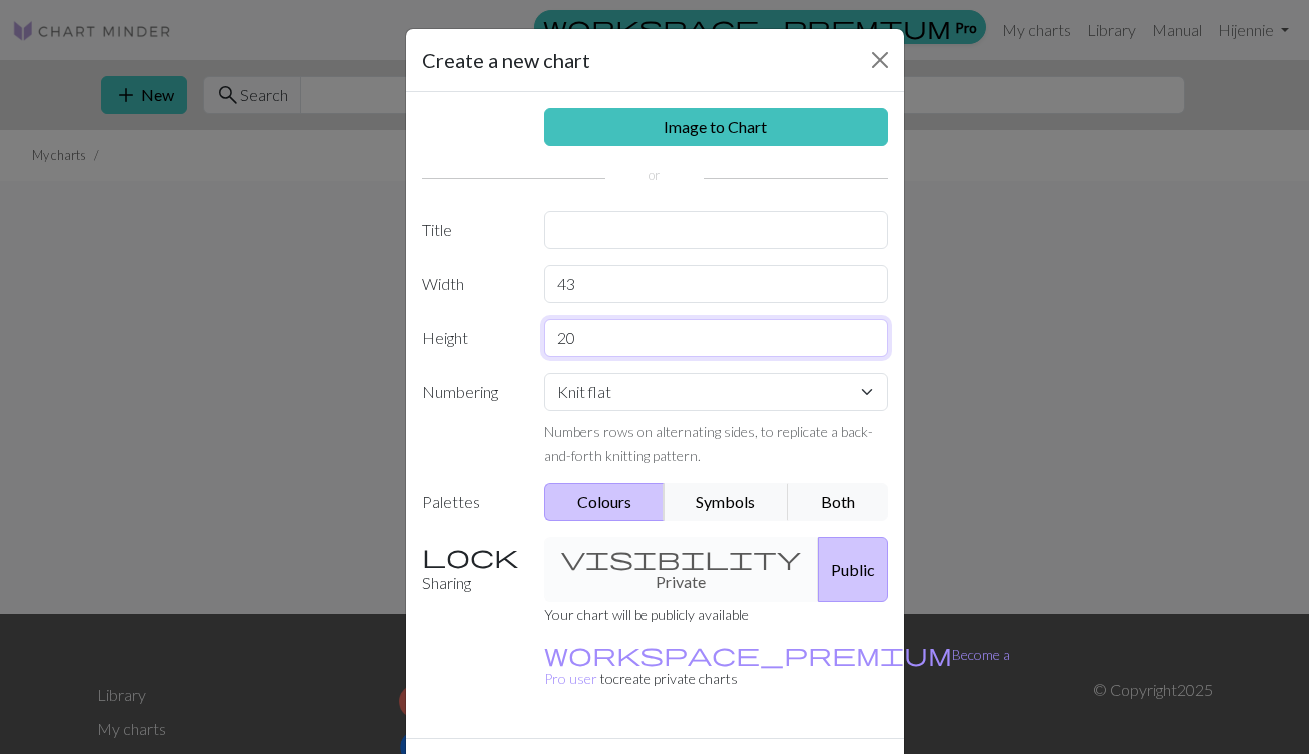 click on "20" at bounding box center (716, 338) 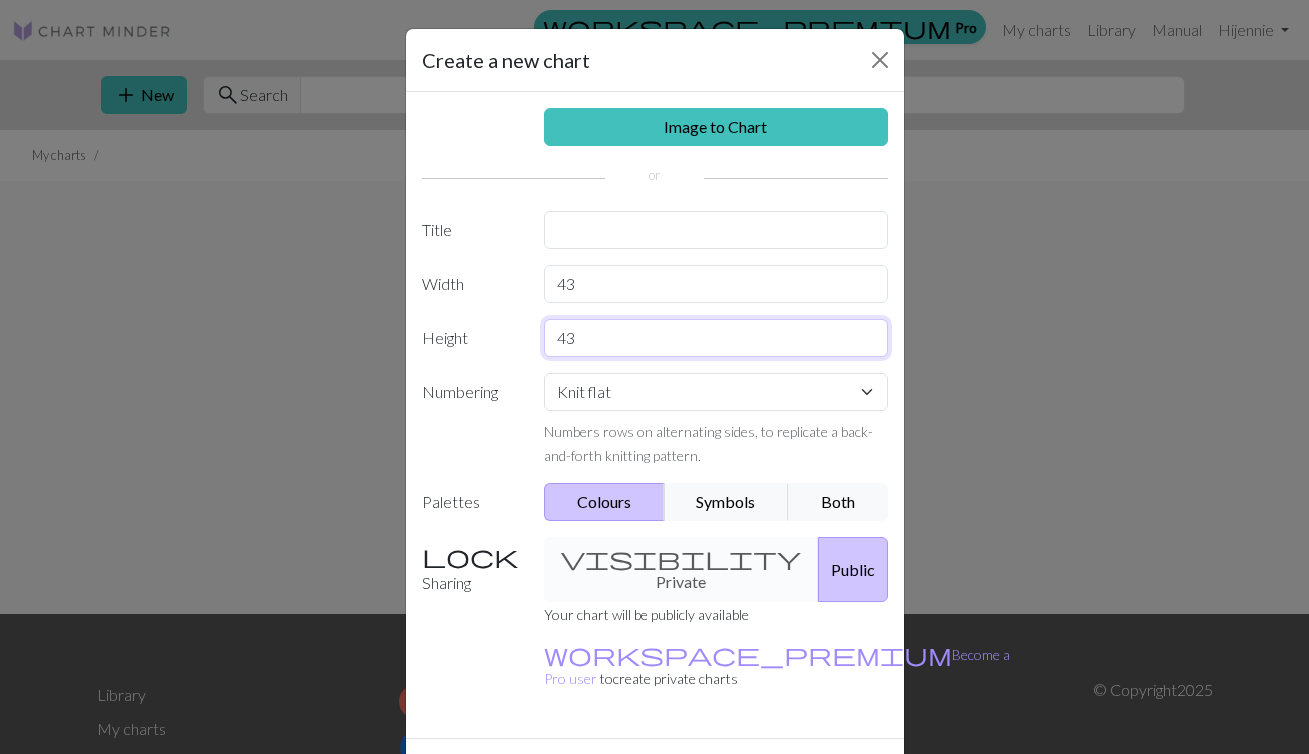 type on "43" 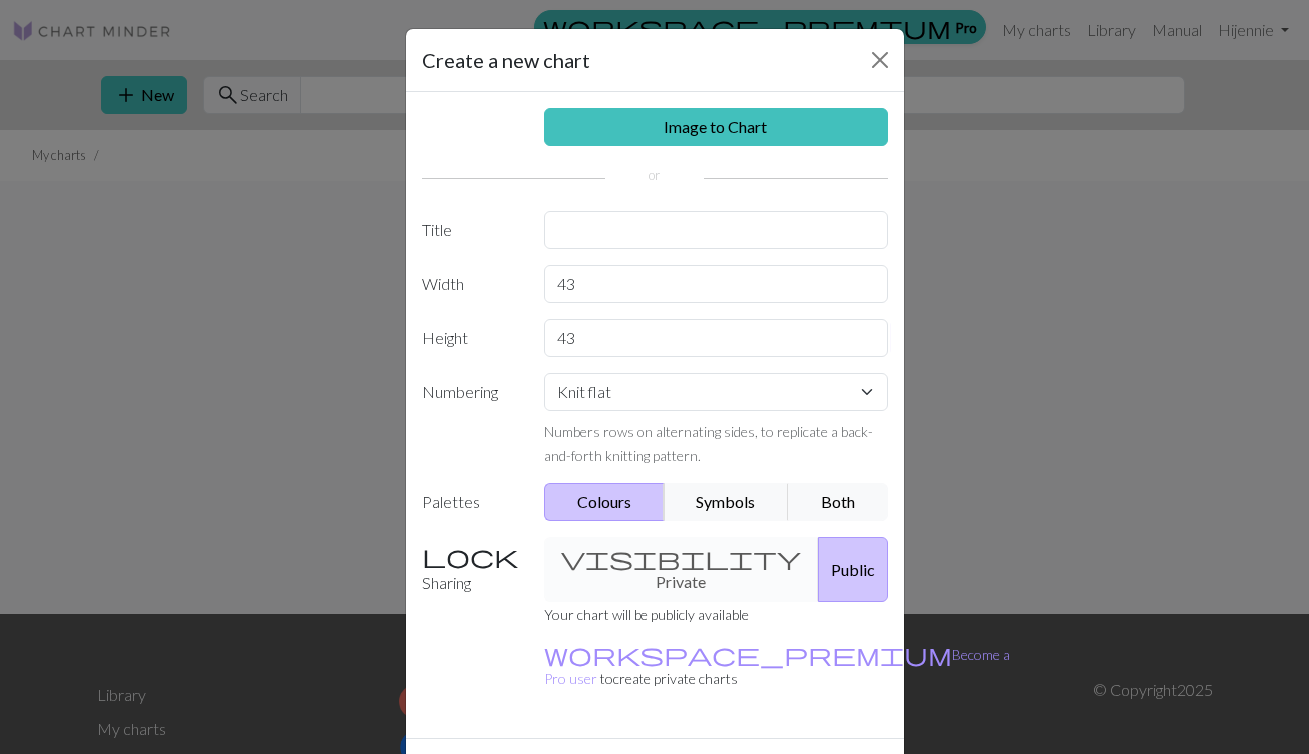 click on "Create" at bounding box center [770, 774] 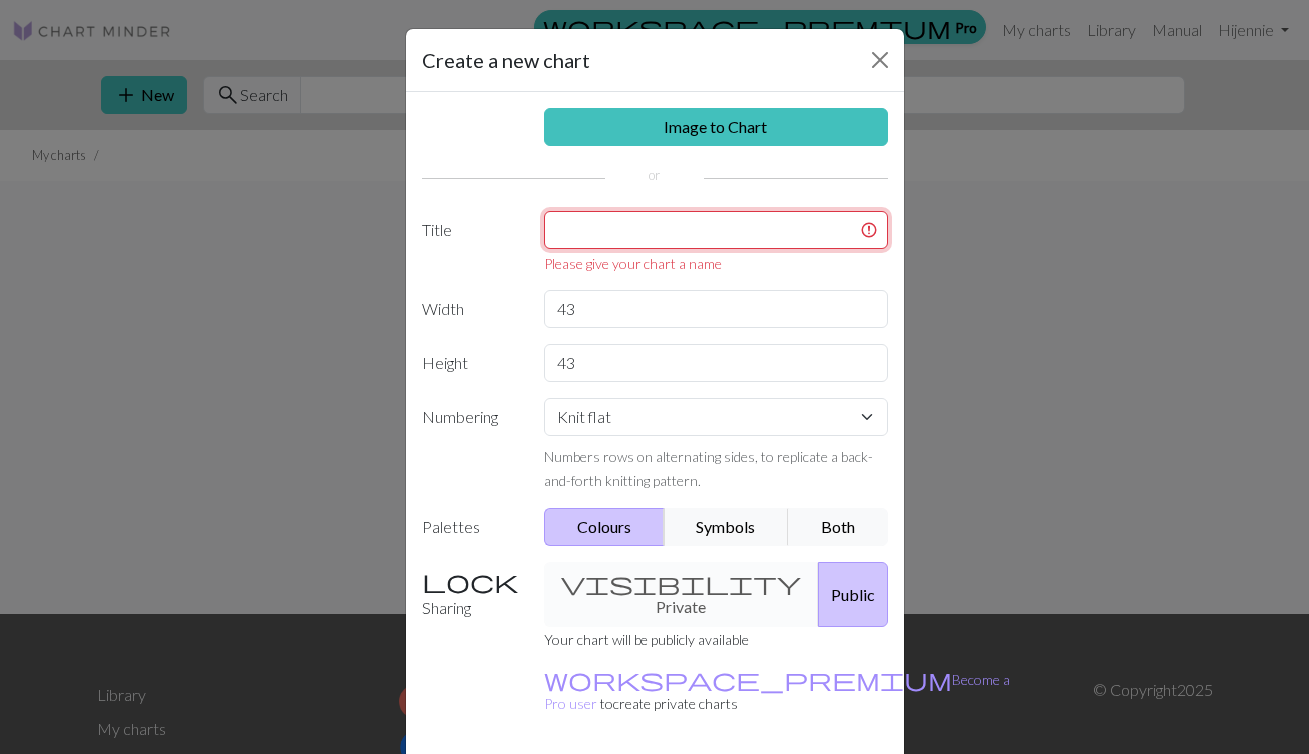click at bounding box center (716, 230) 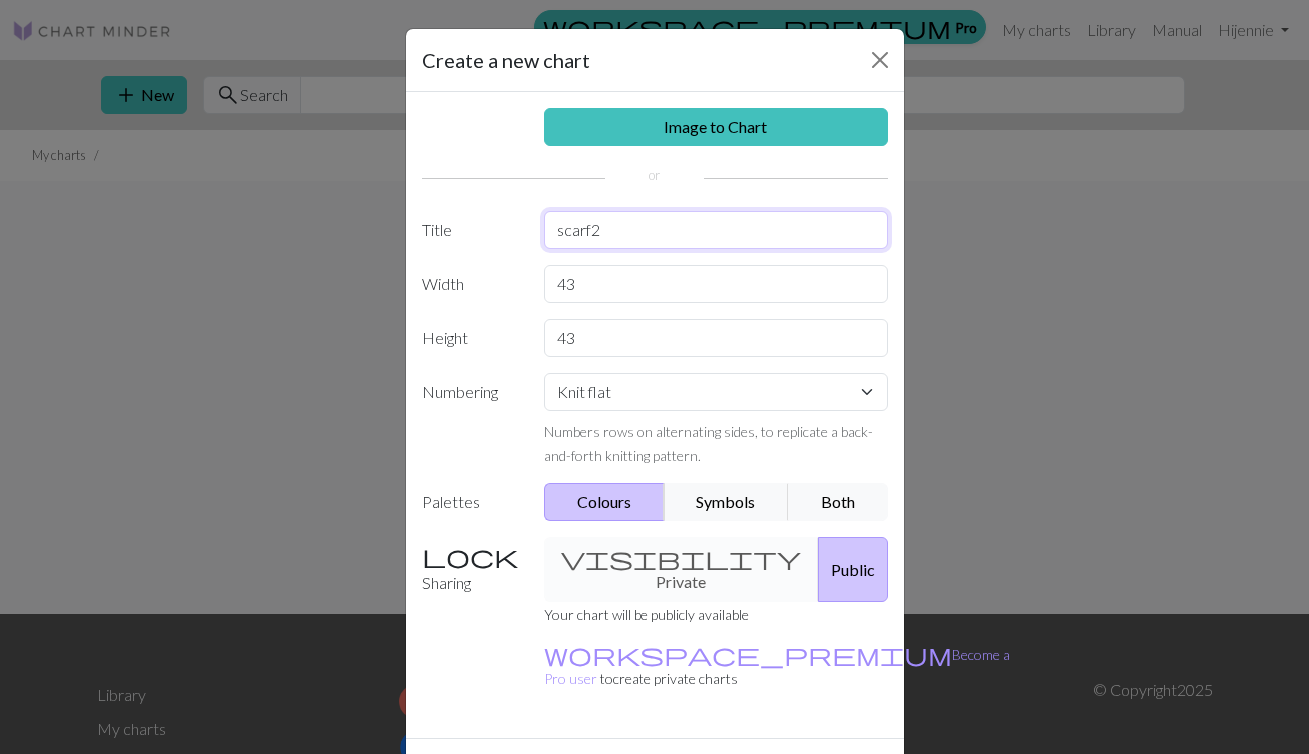 type on "scarf2" 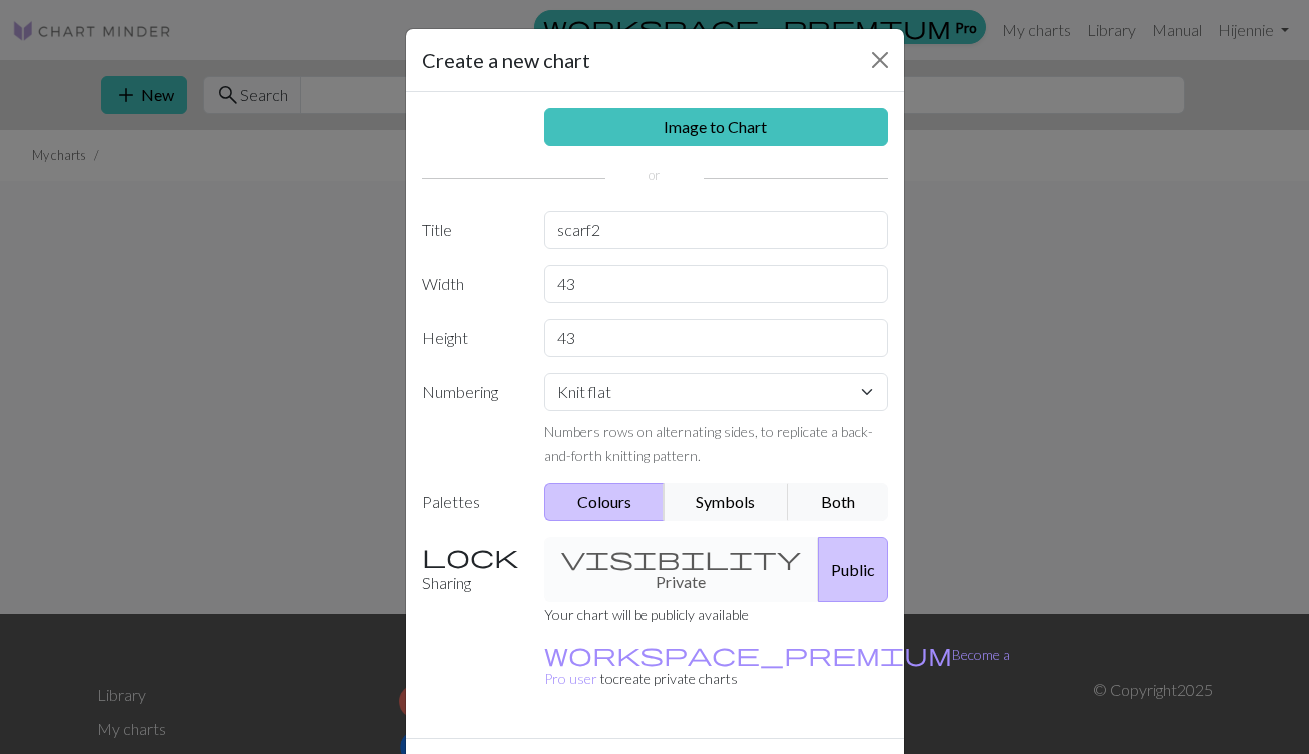 click on "Create" at bounding box center (770, 774) 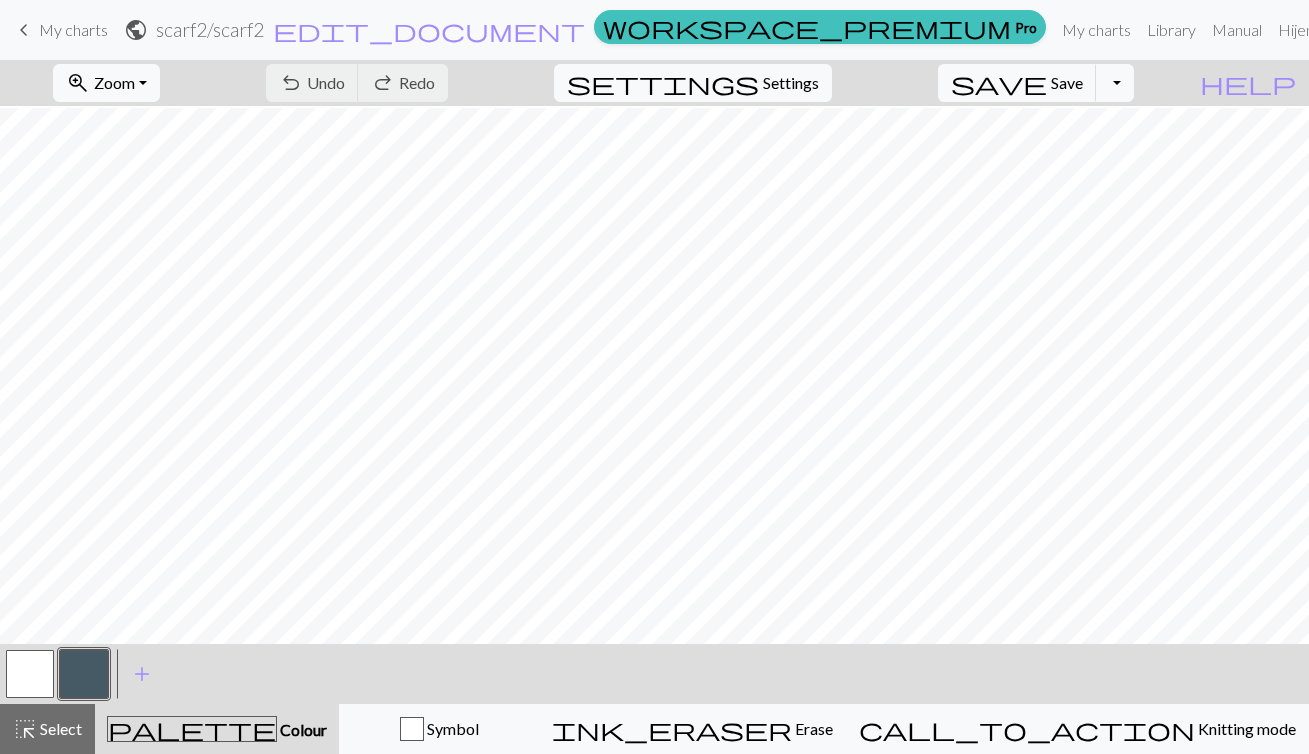 scroll, scrollTop: 412, scrollLeft: 0, axis: vertical 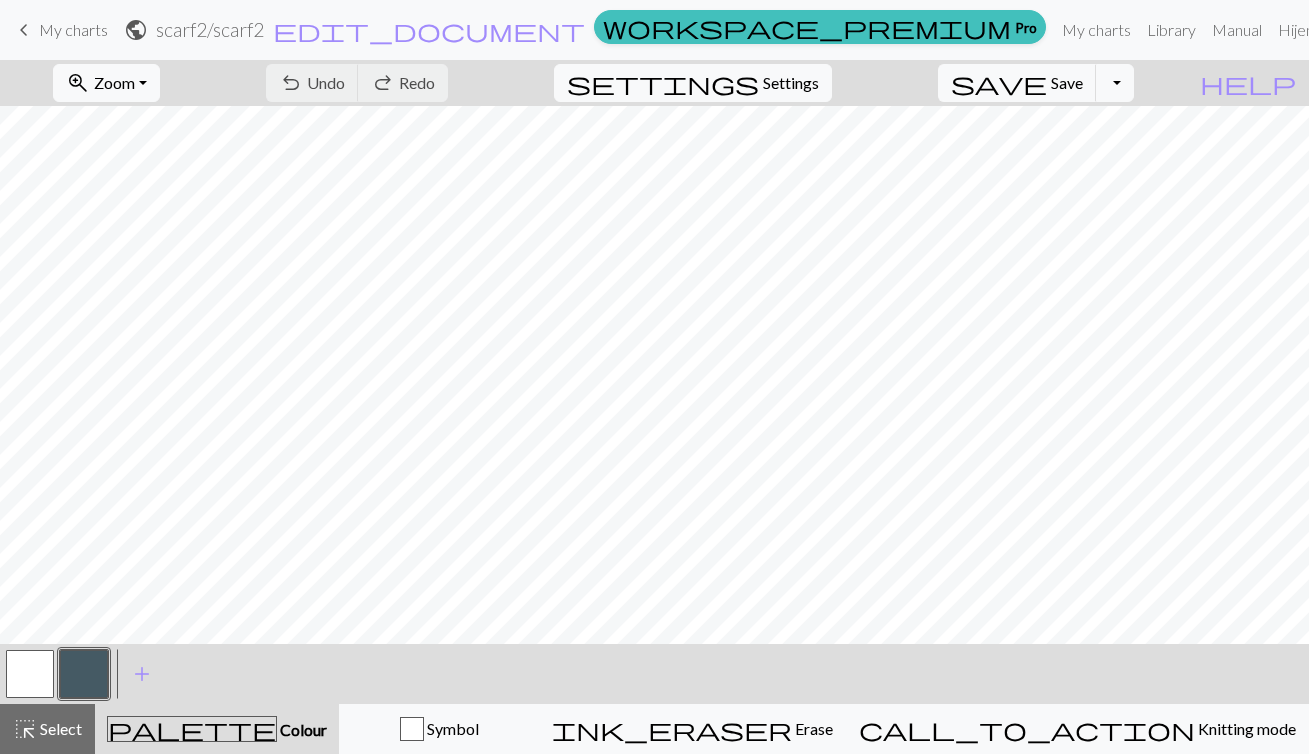 click at bounding box center [84, 674] 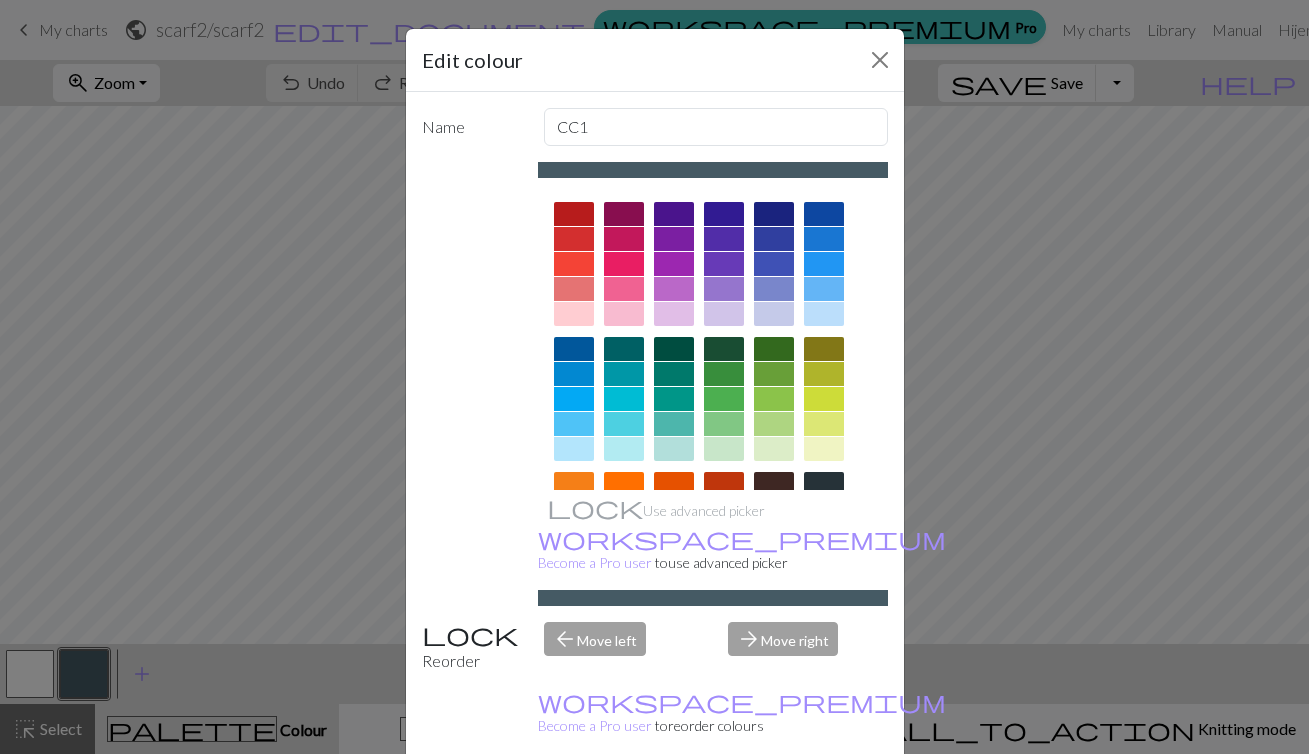 click at bounding box center [674, 214] 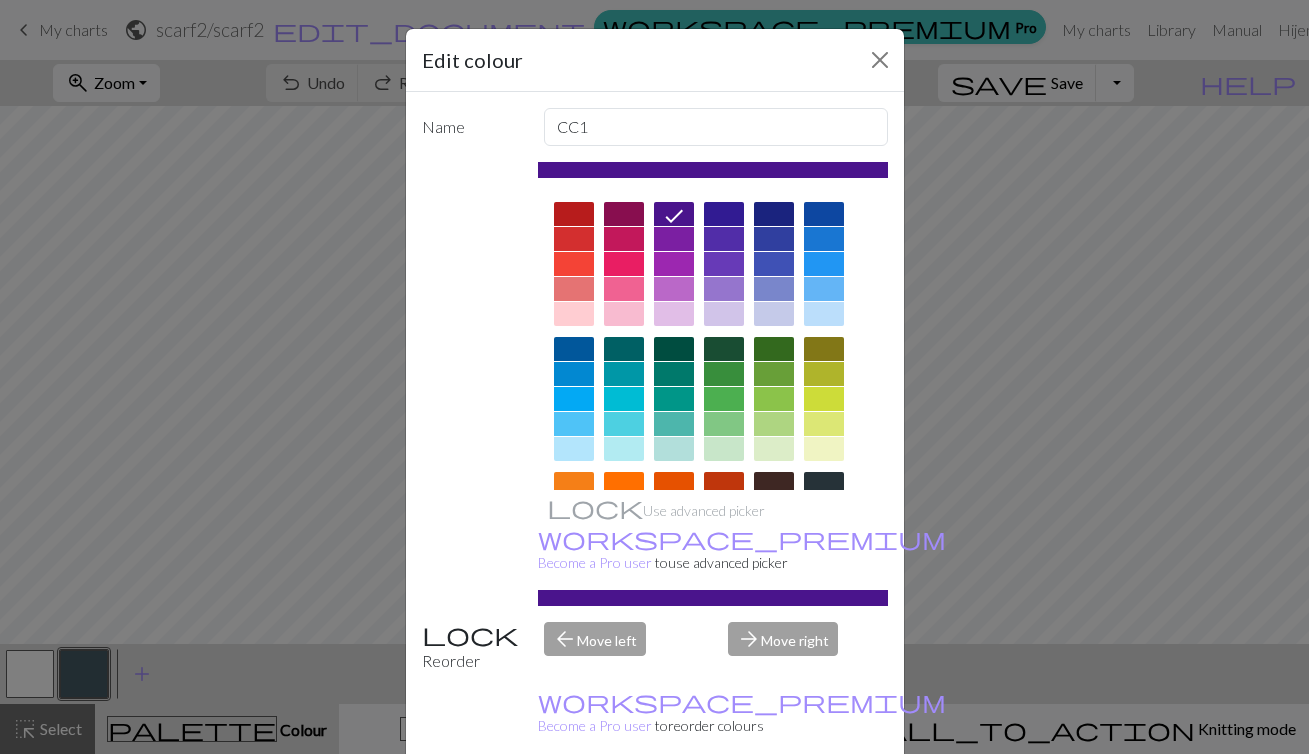 click on "Done" at bounding box center (775, 805) 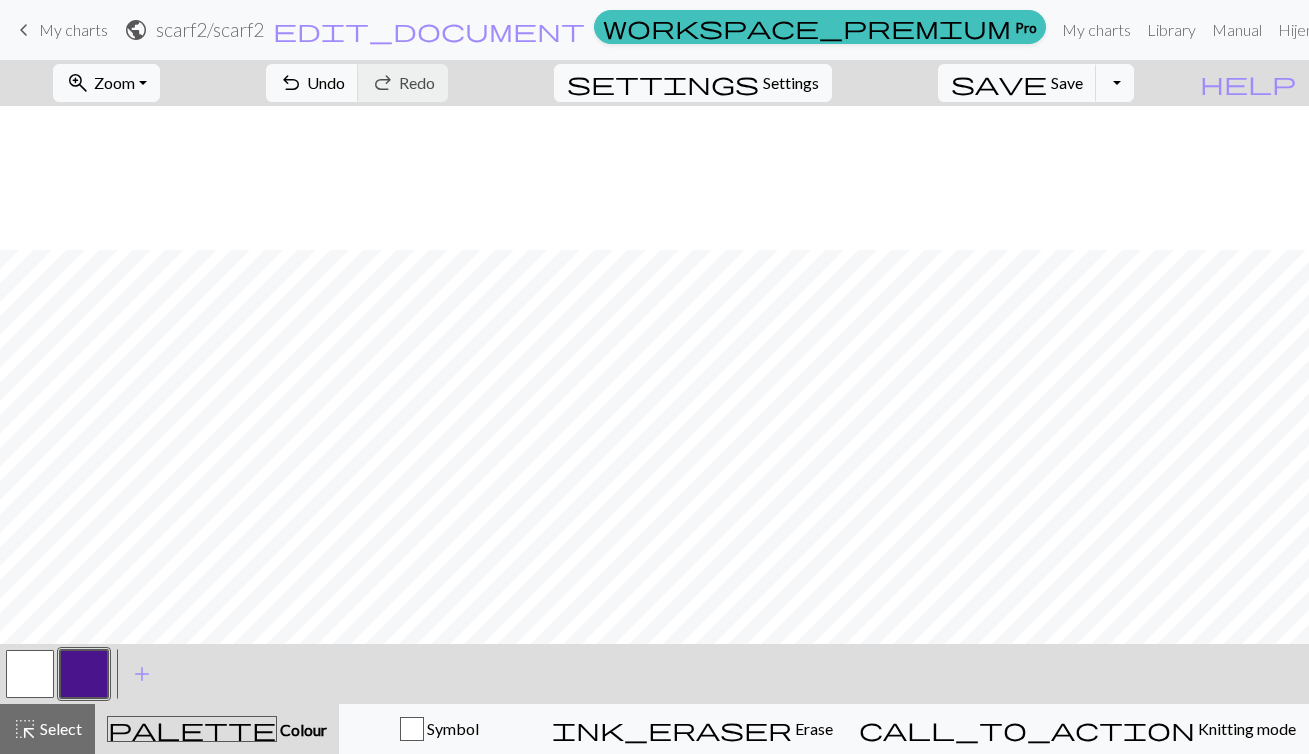 scroll, scrollTop: 0, scrollLeft: 0, axis: both 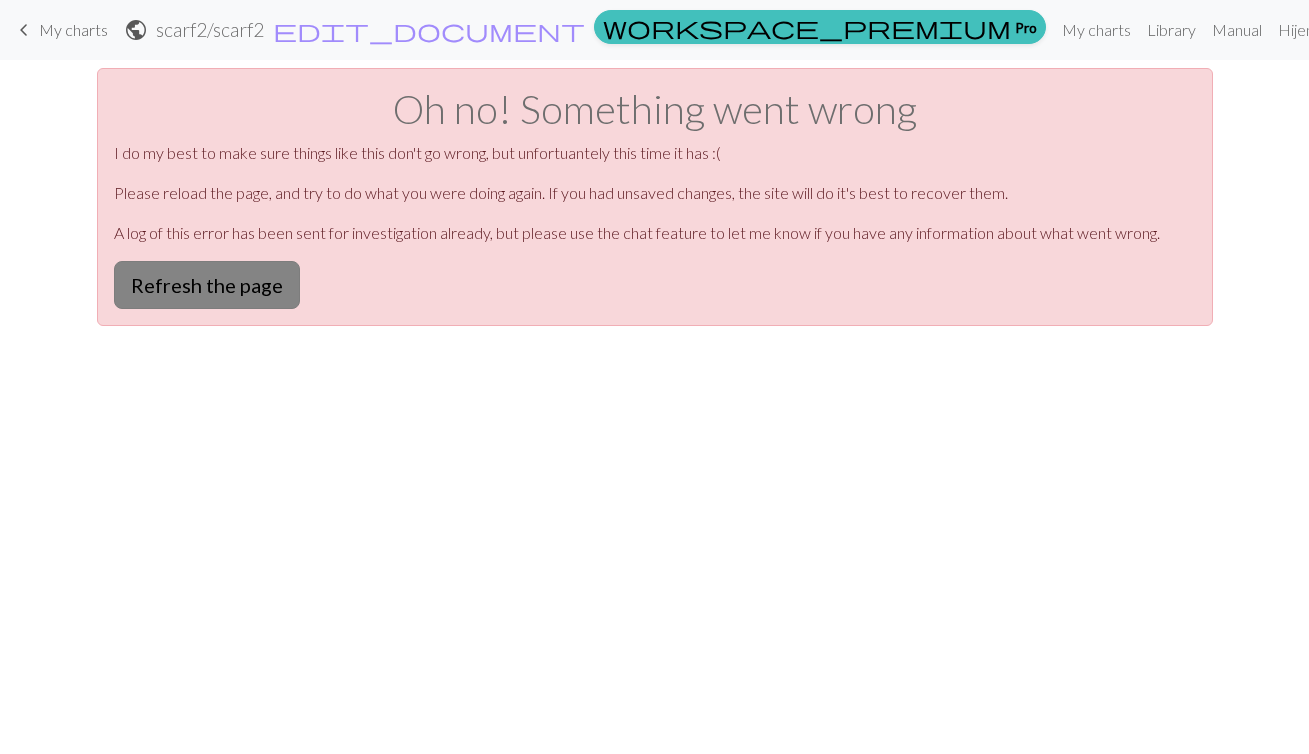 click on "Refresh the page" at bounding box center (207, 285) 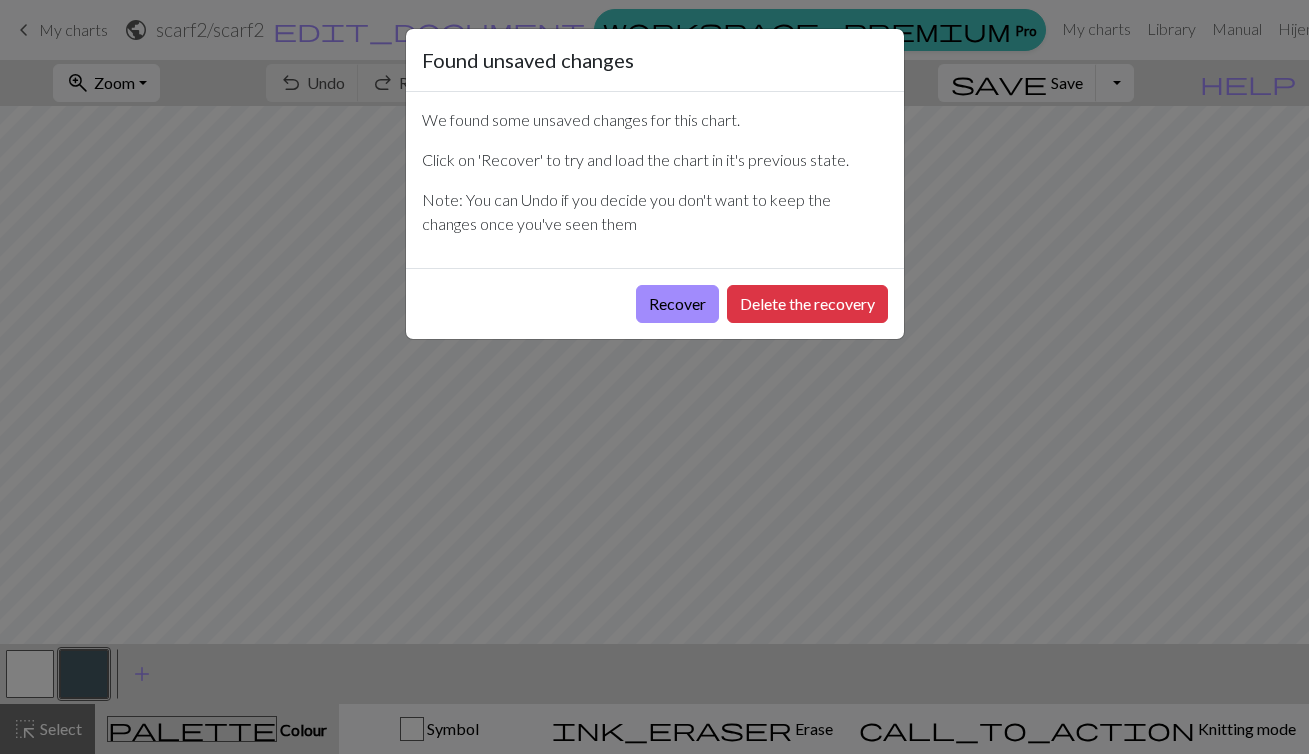 scroll, scrollTop: 0, scrollLeft: 0, axis: both 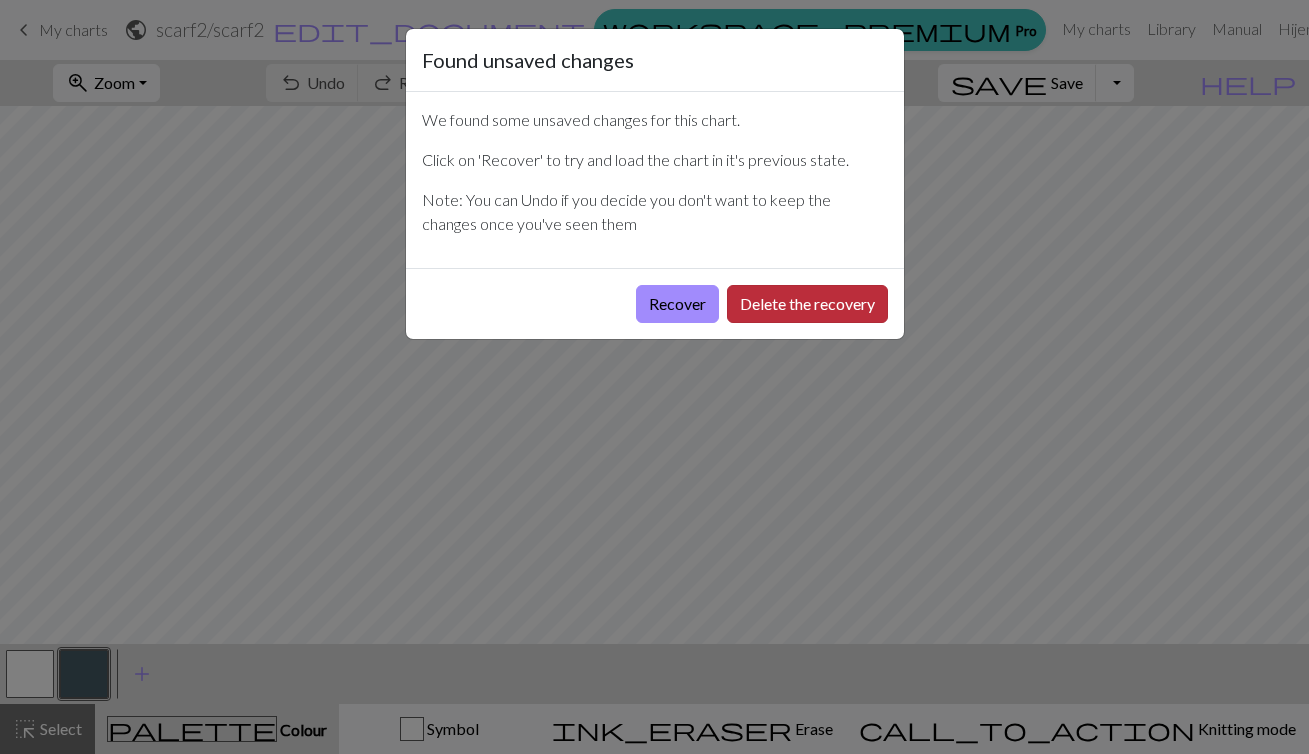 click on "Delete the recovery" at bounding box center [807, 304] 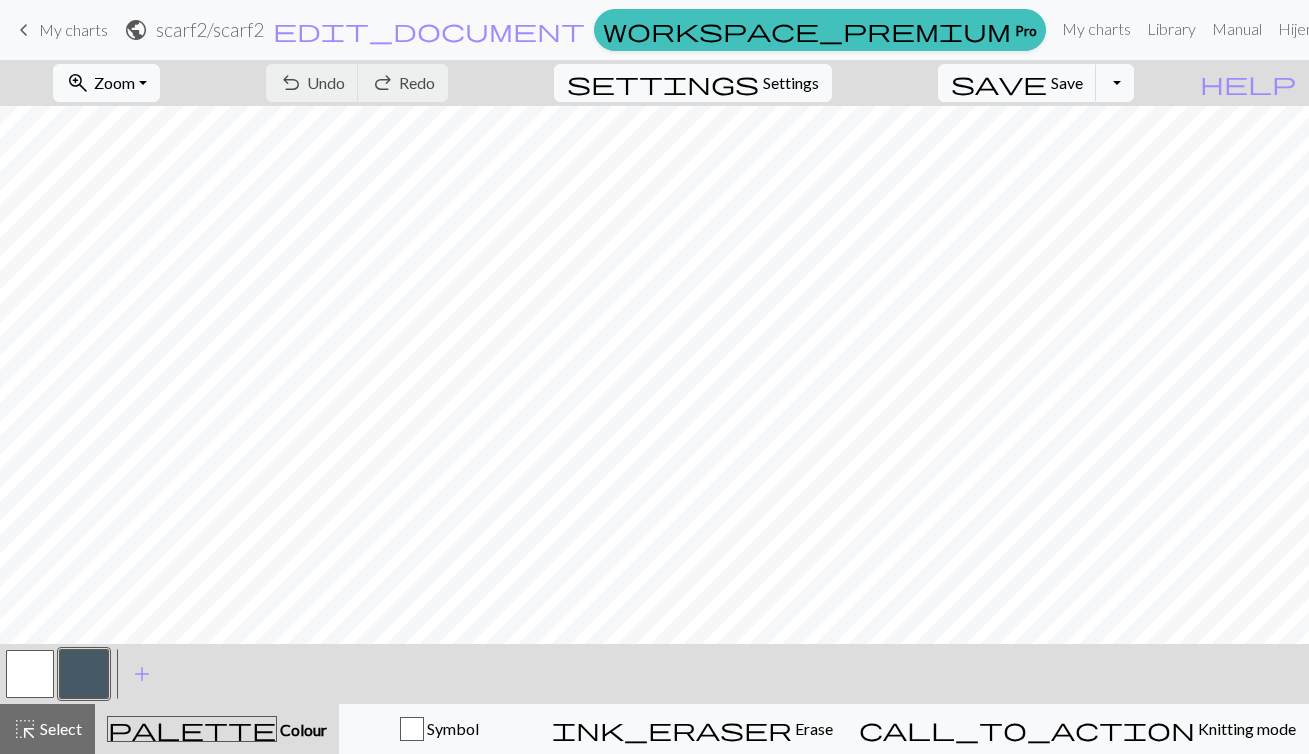 click at bounding box center (84, 674) 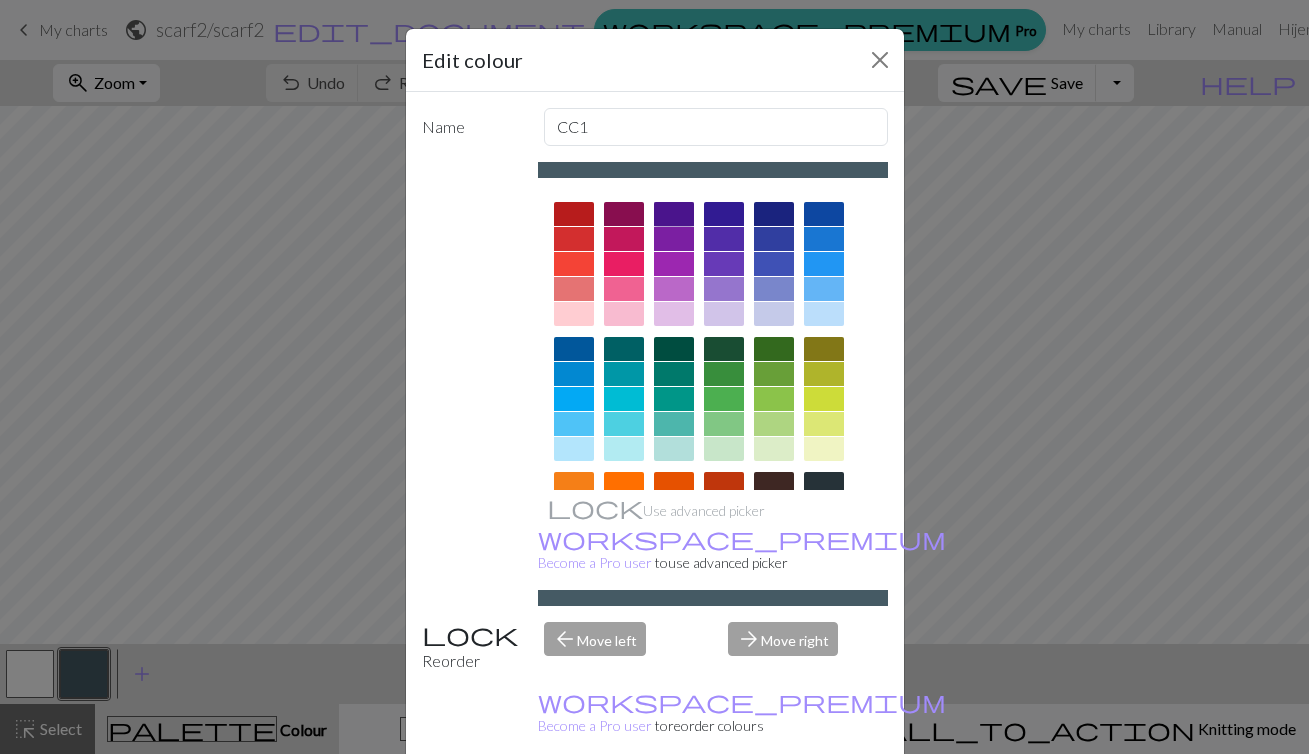 click at bounding box center [674, 214] 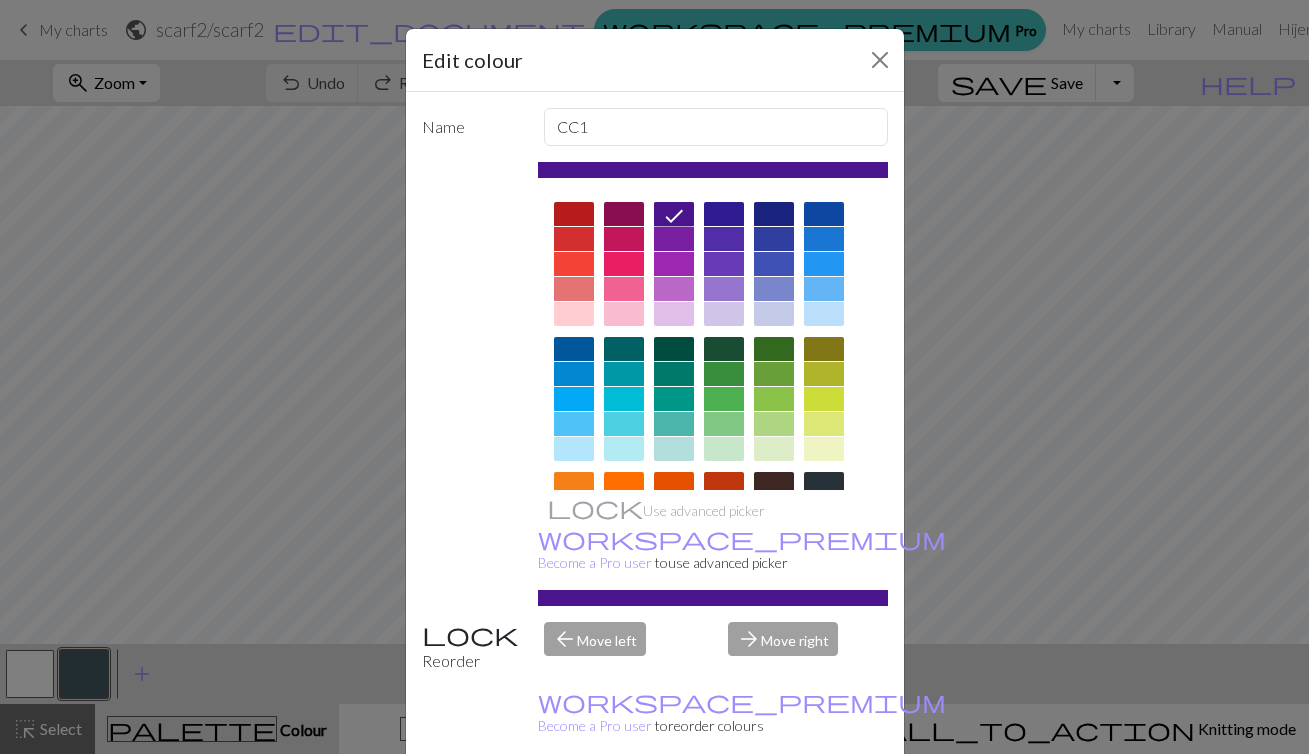 click on "Done" at bounding box center [775, 805] 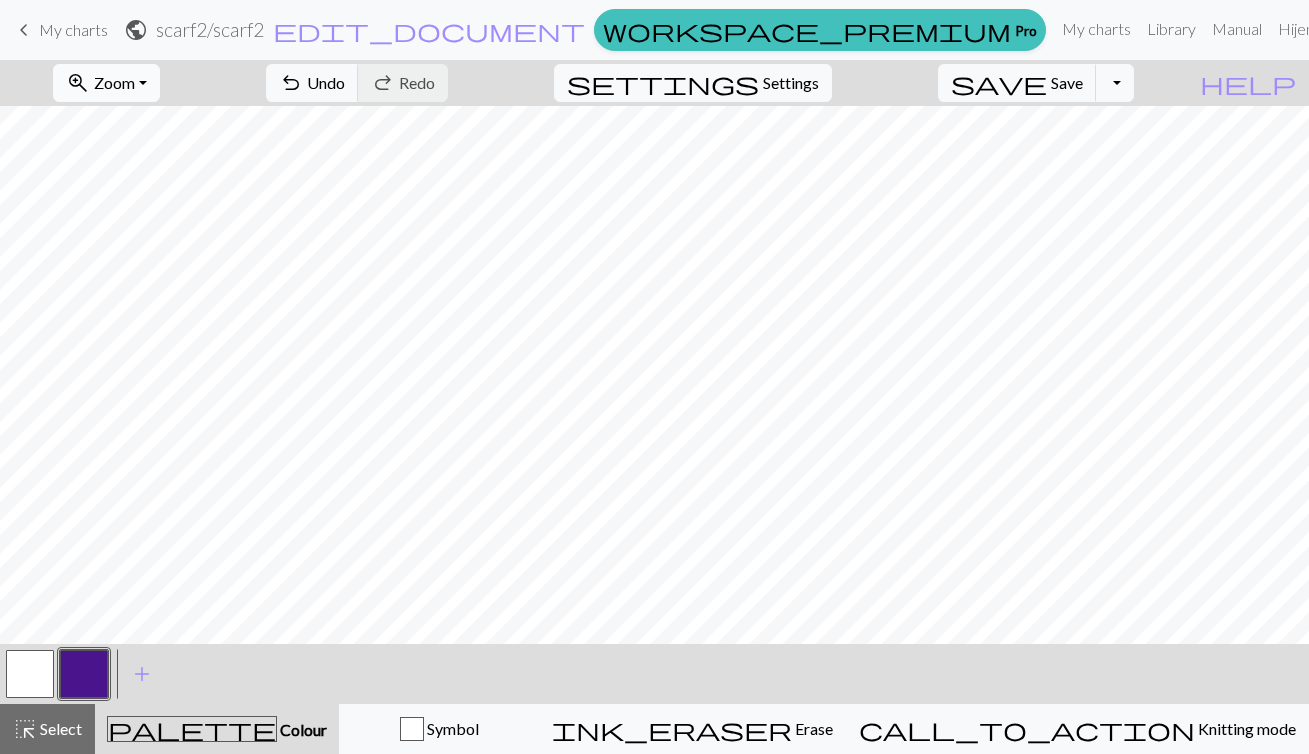 click on "zoom_in Zoom Zoom" at bounding box center (106, 83) 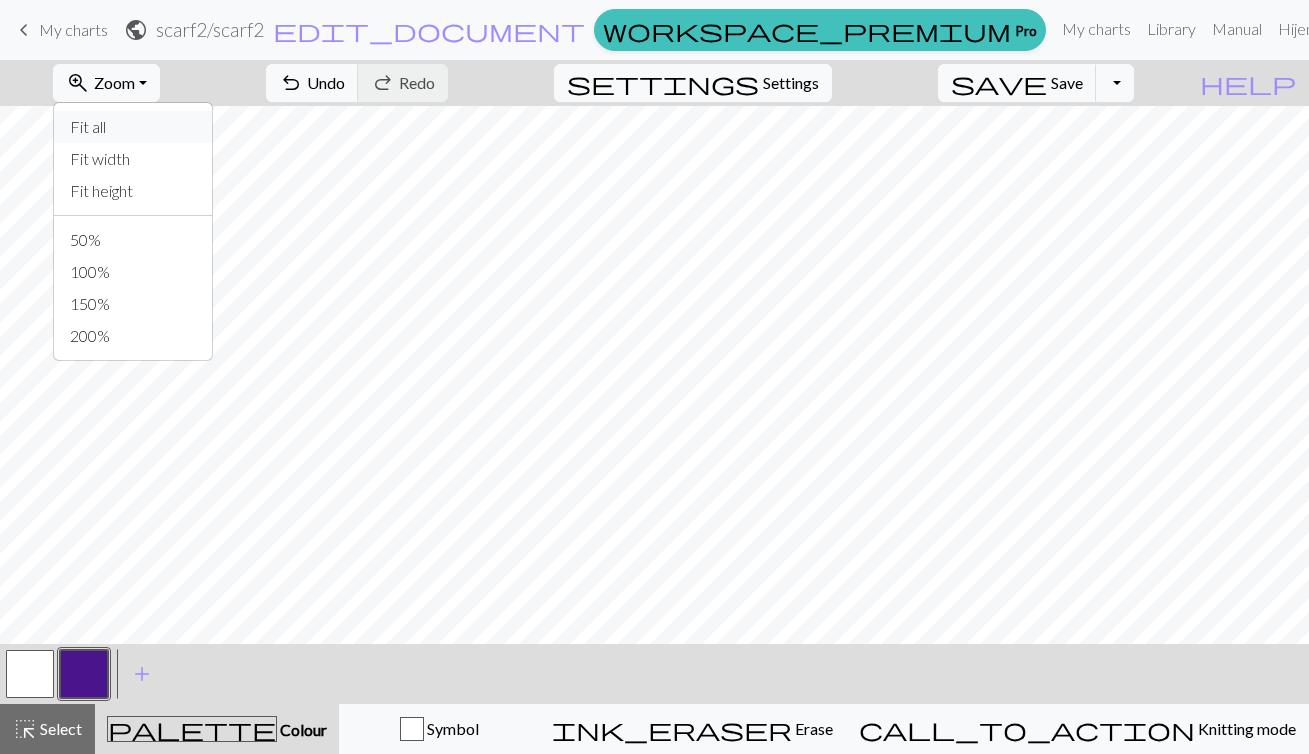 click on "Fit all" at bounding box center (133, 127) 